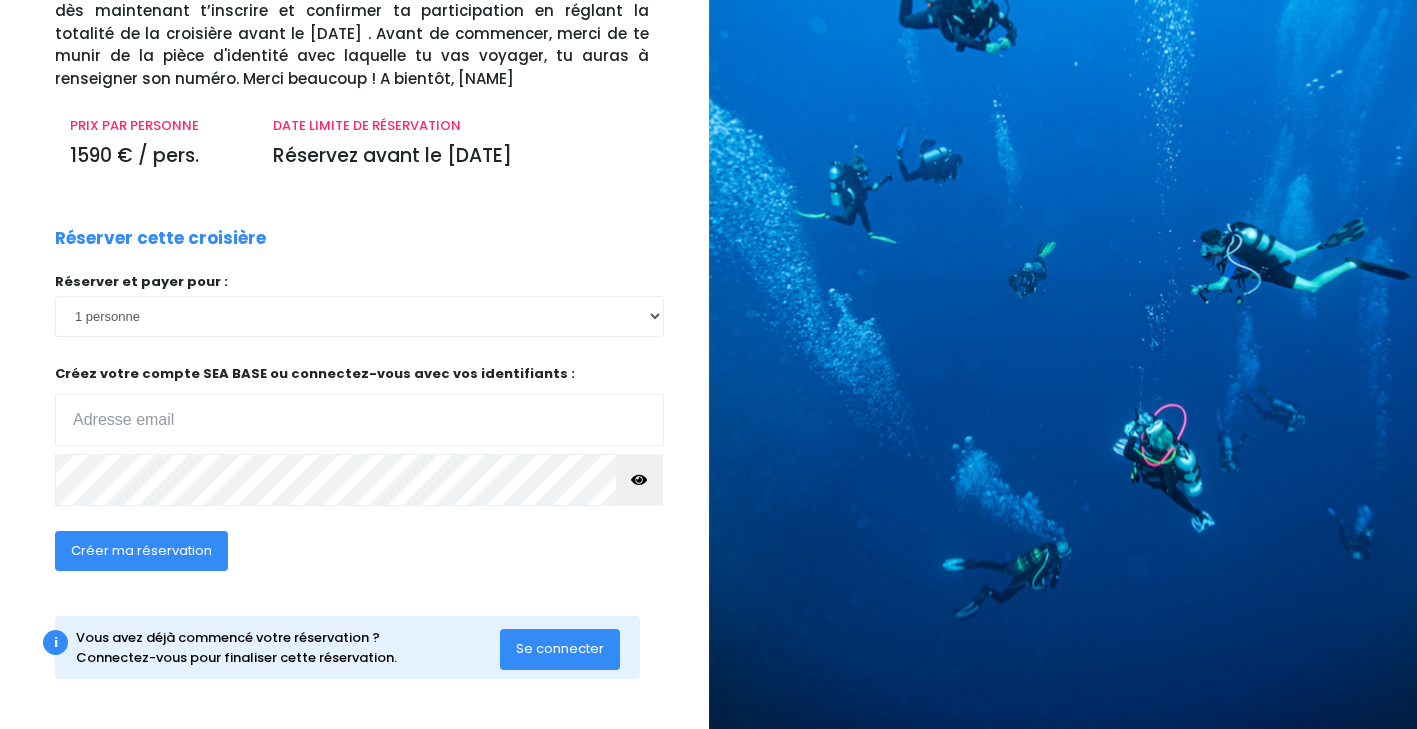 scroll, scrollTop: 176, scrollLeft: 0, axis: vertical 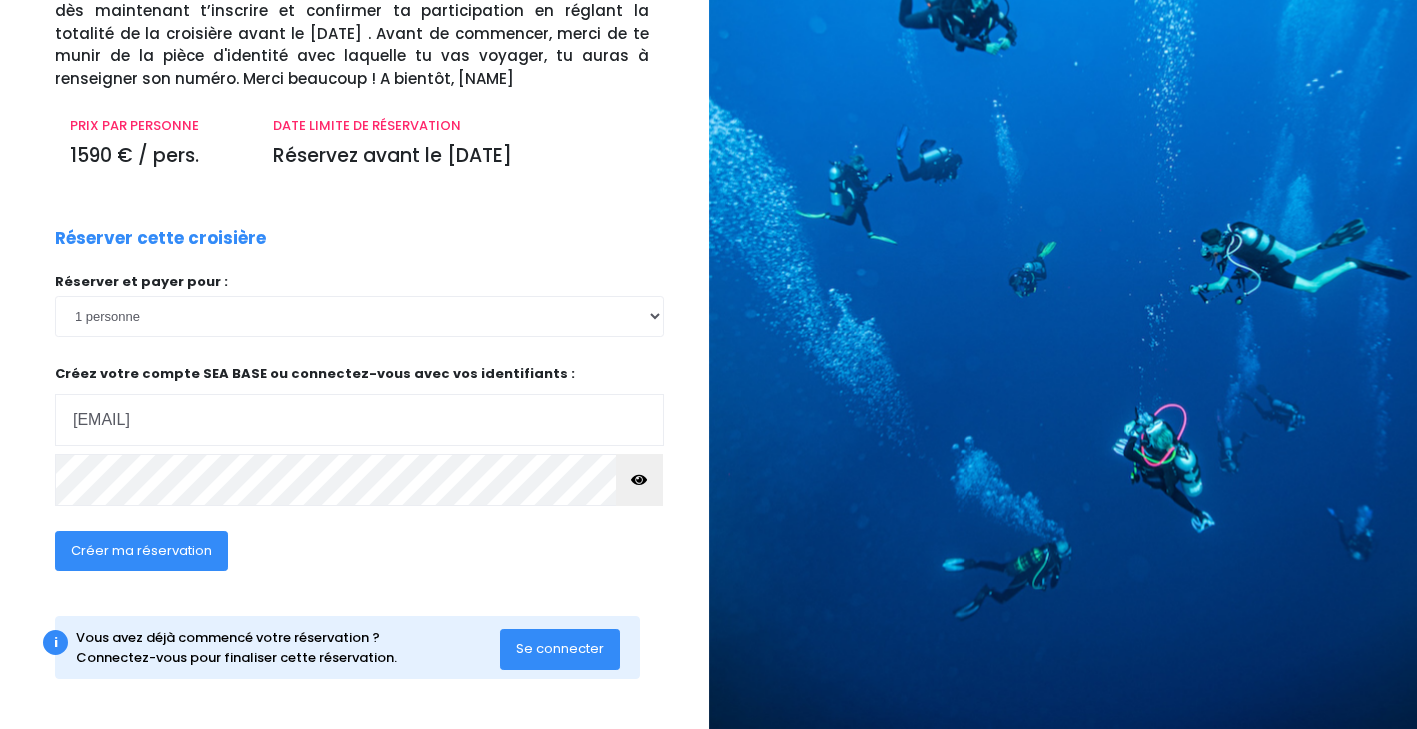 type on "[EMAIL]" 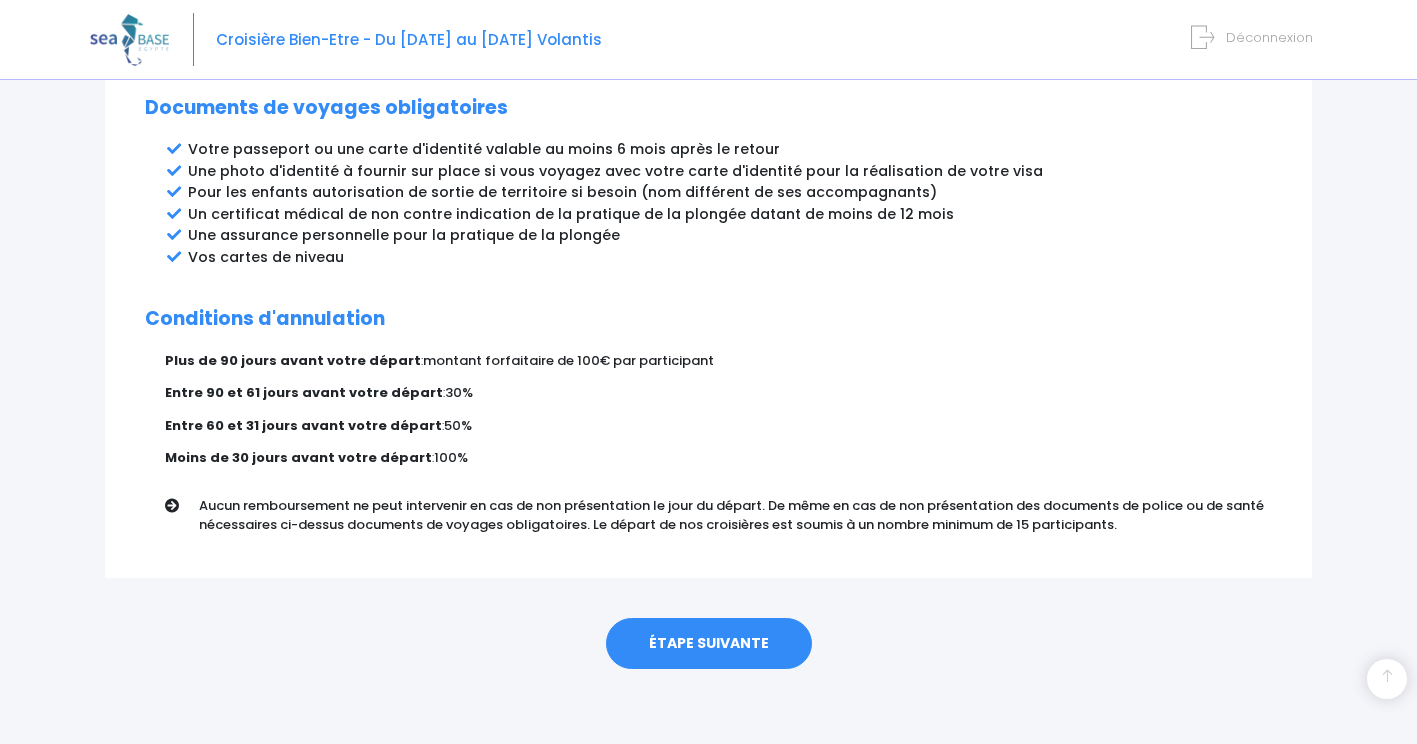 scroll, scrollTop: 1085, scrollLeft: 0, axis: vertical 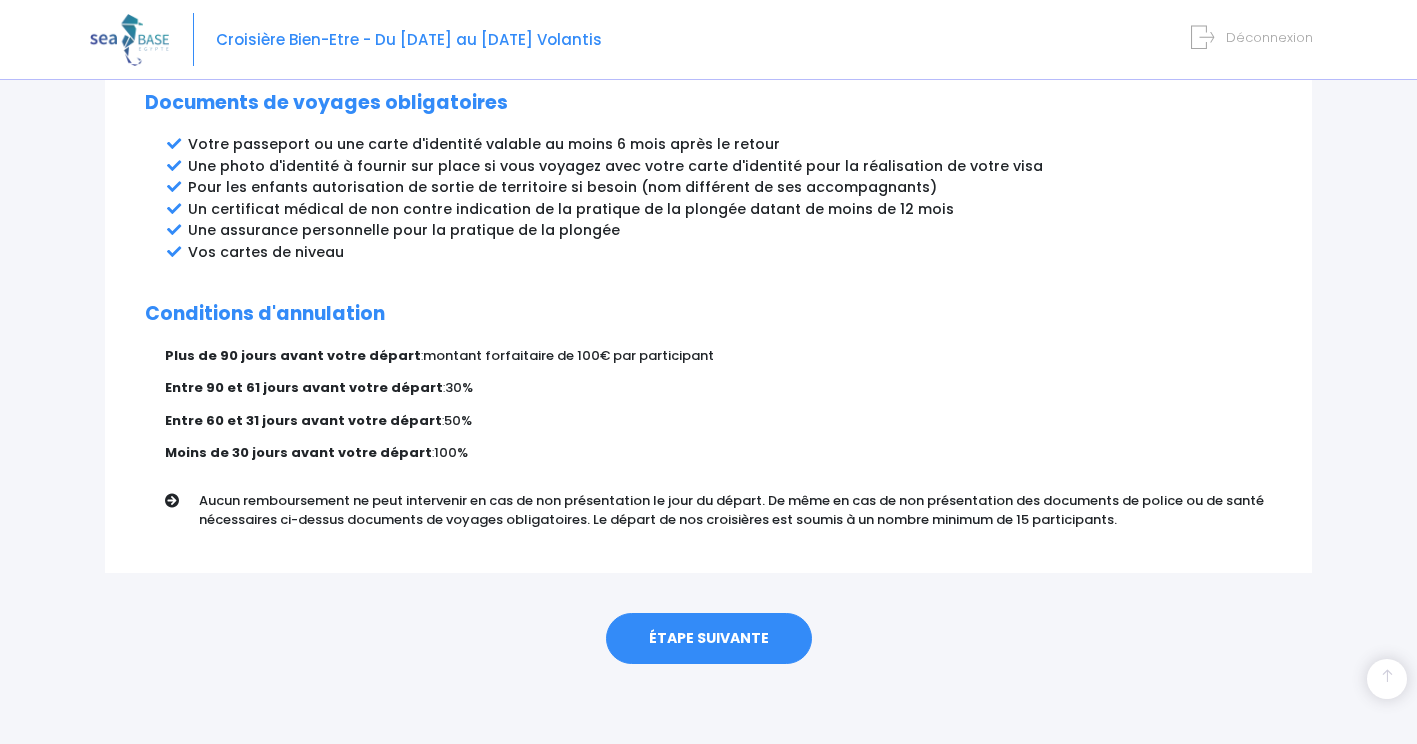 click on "ÉTAPE SUIVANTE" at bounding box center [709, 639] 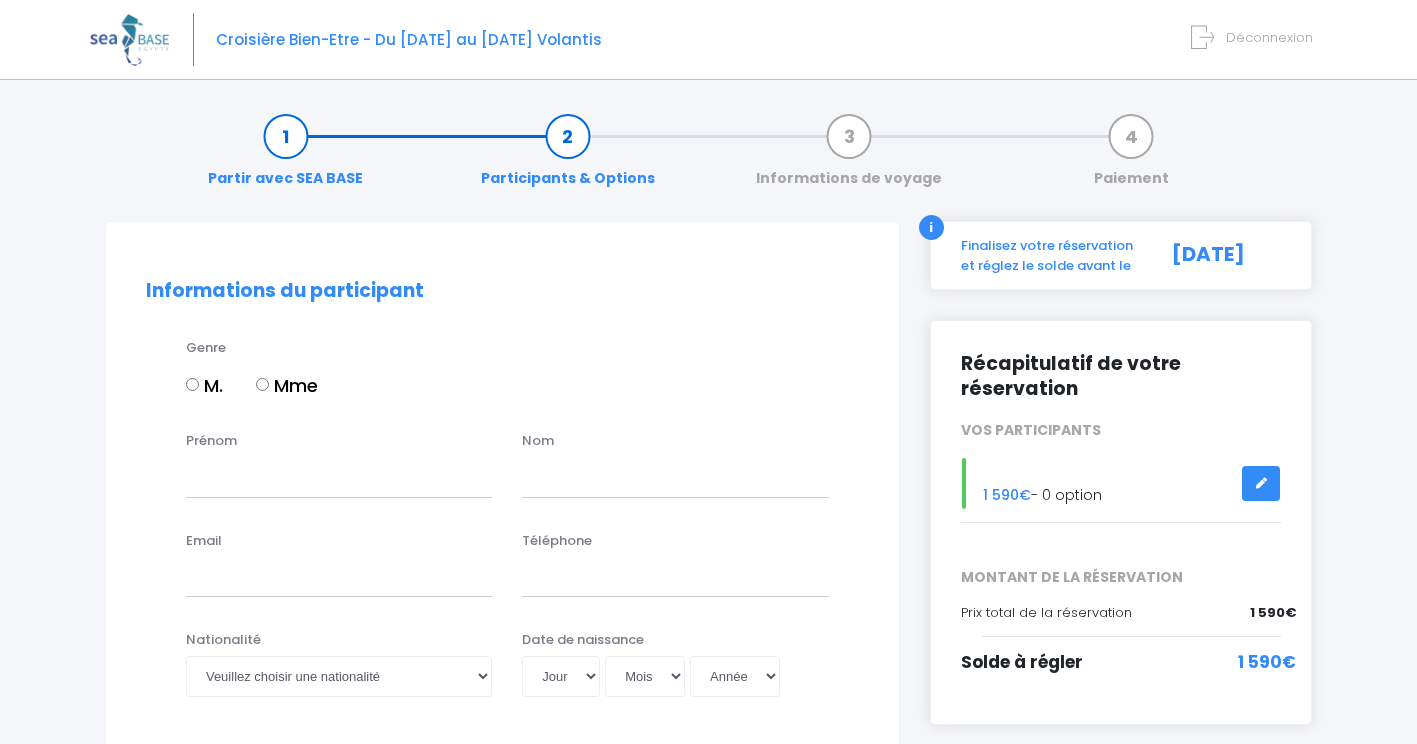 scroll, scrollTop: 0, scrollLeft: 0, axis: both 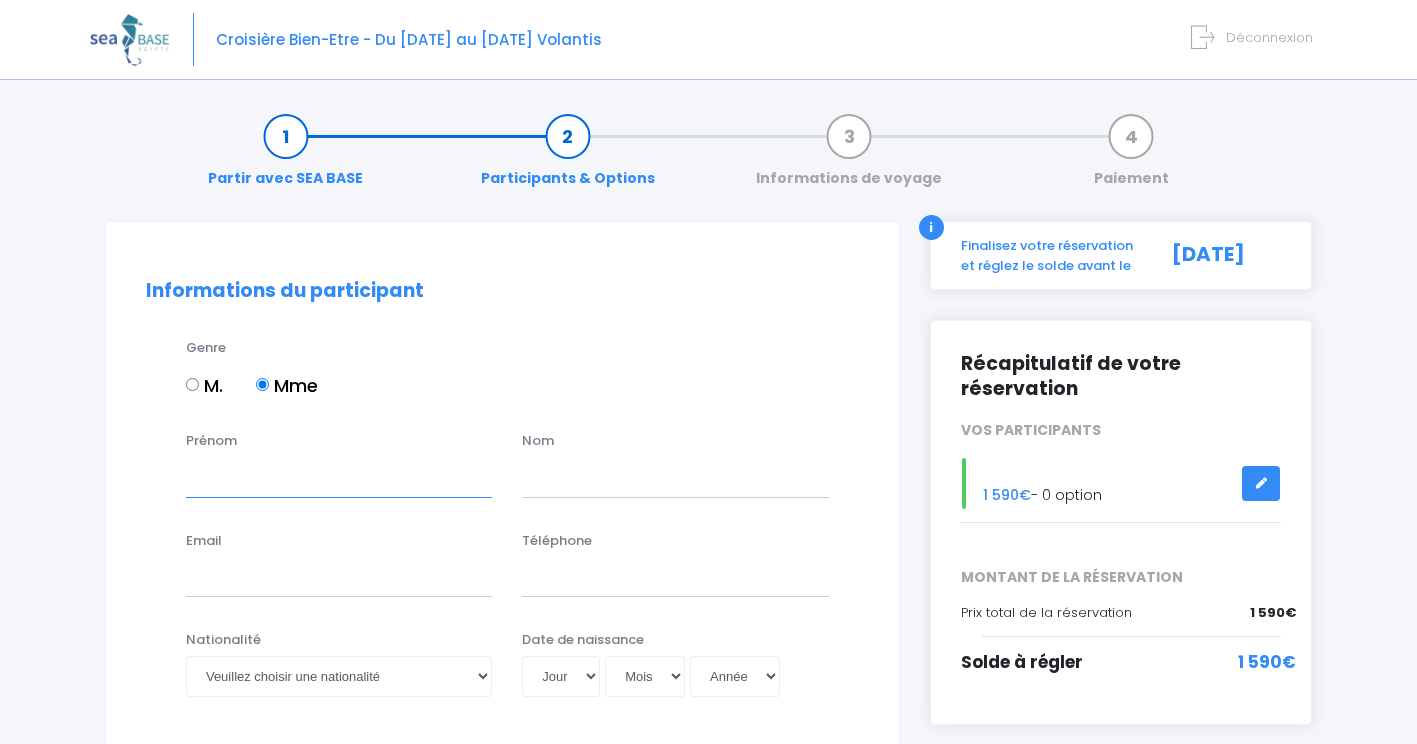click on "Prénom" at bounding box center [339, 477] 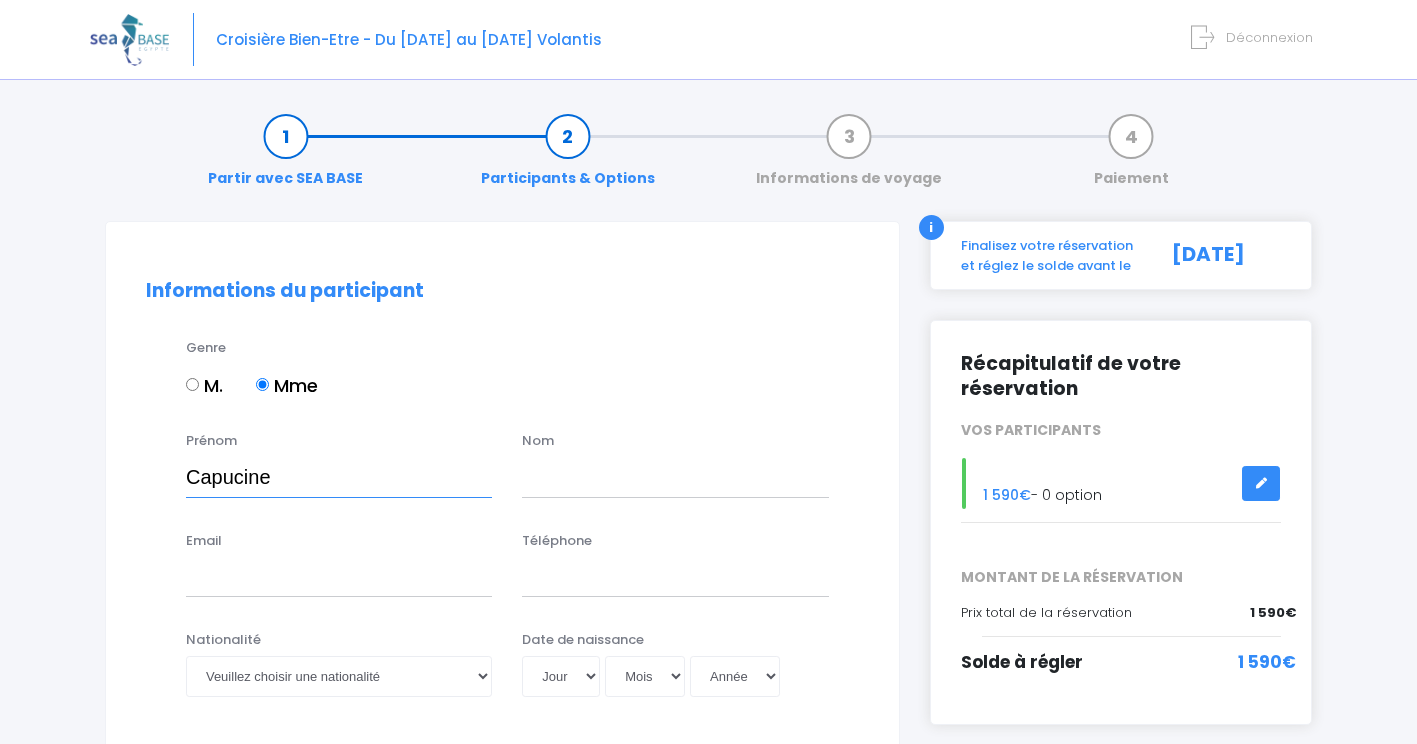 type on "Capucine" 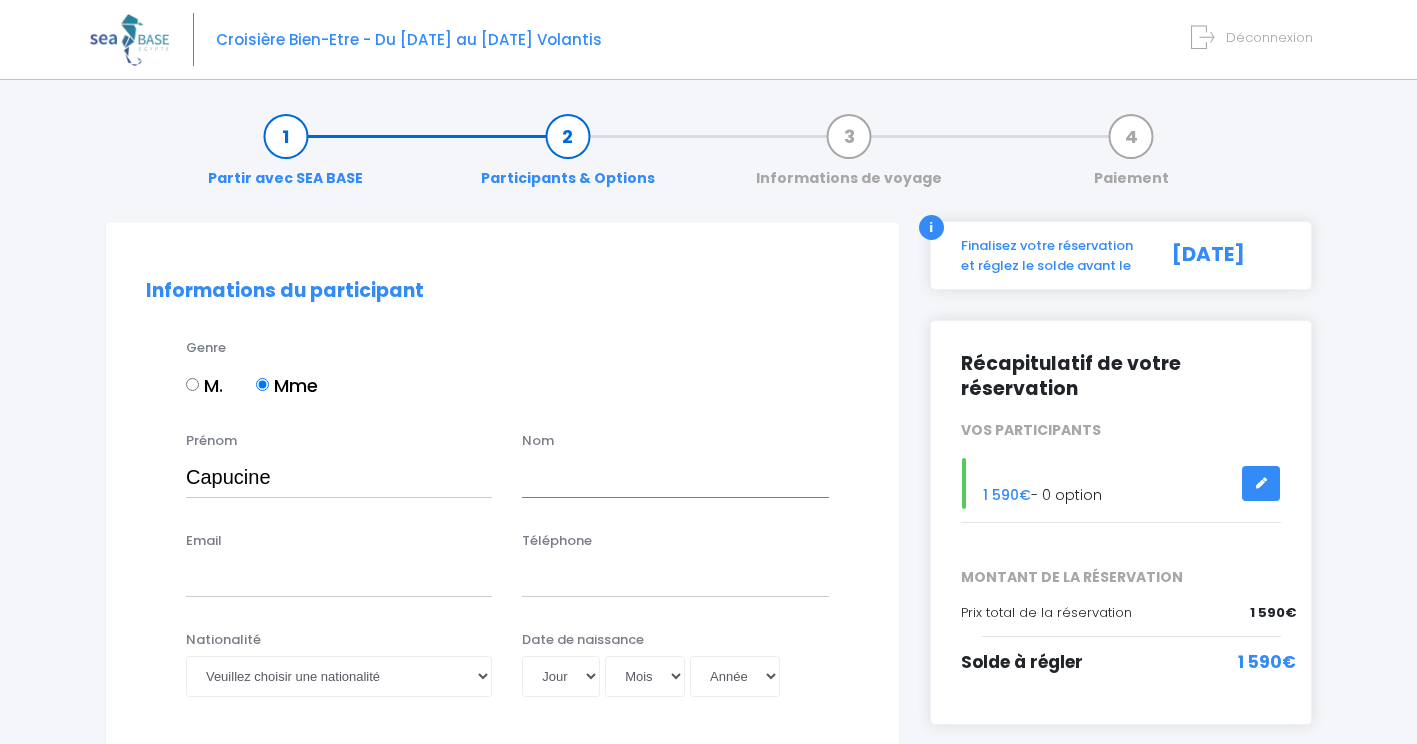 click at bounding box center (675, 477) 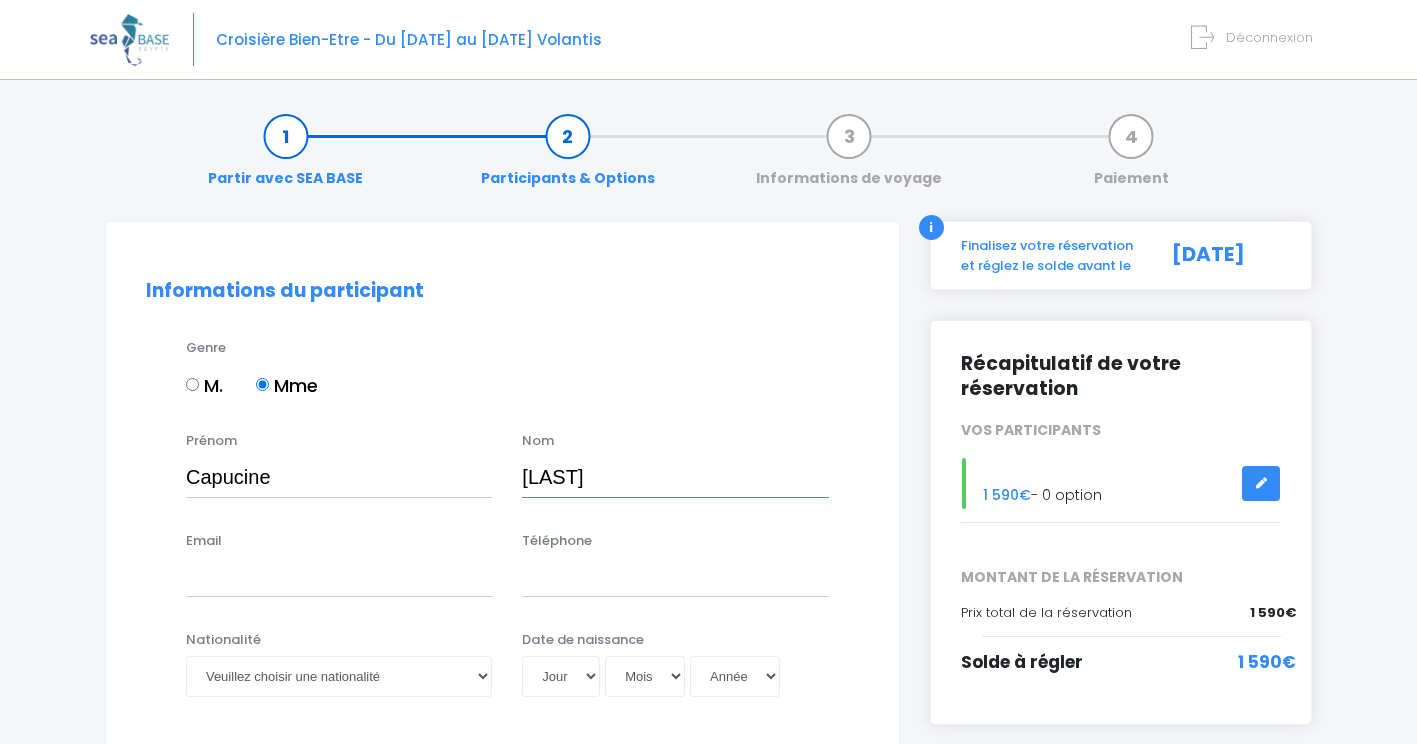 type on "[LAST]" 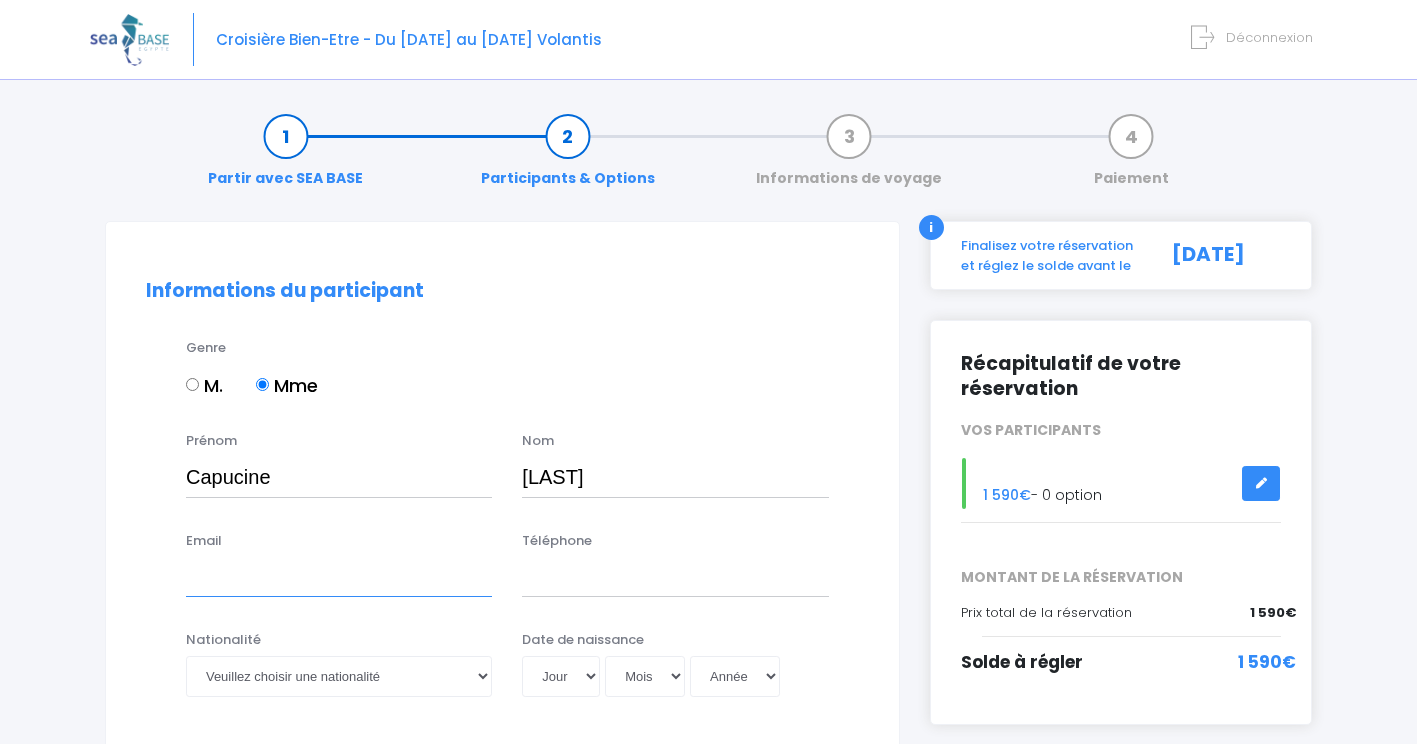 click on "Email" at bounding box center (339, 577) 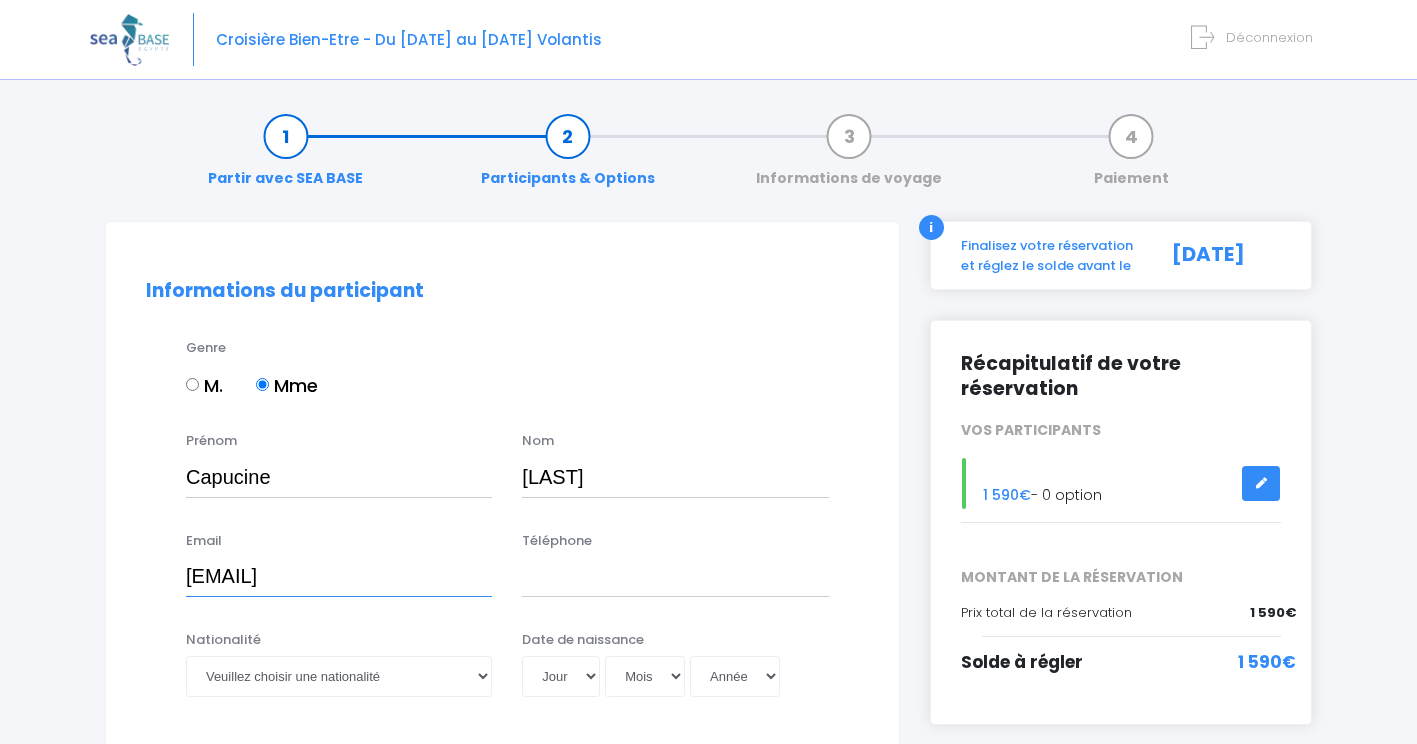 type on "[EMAIL]" 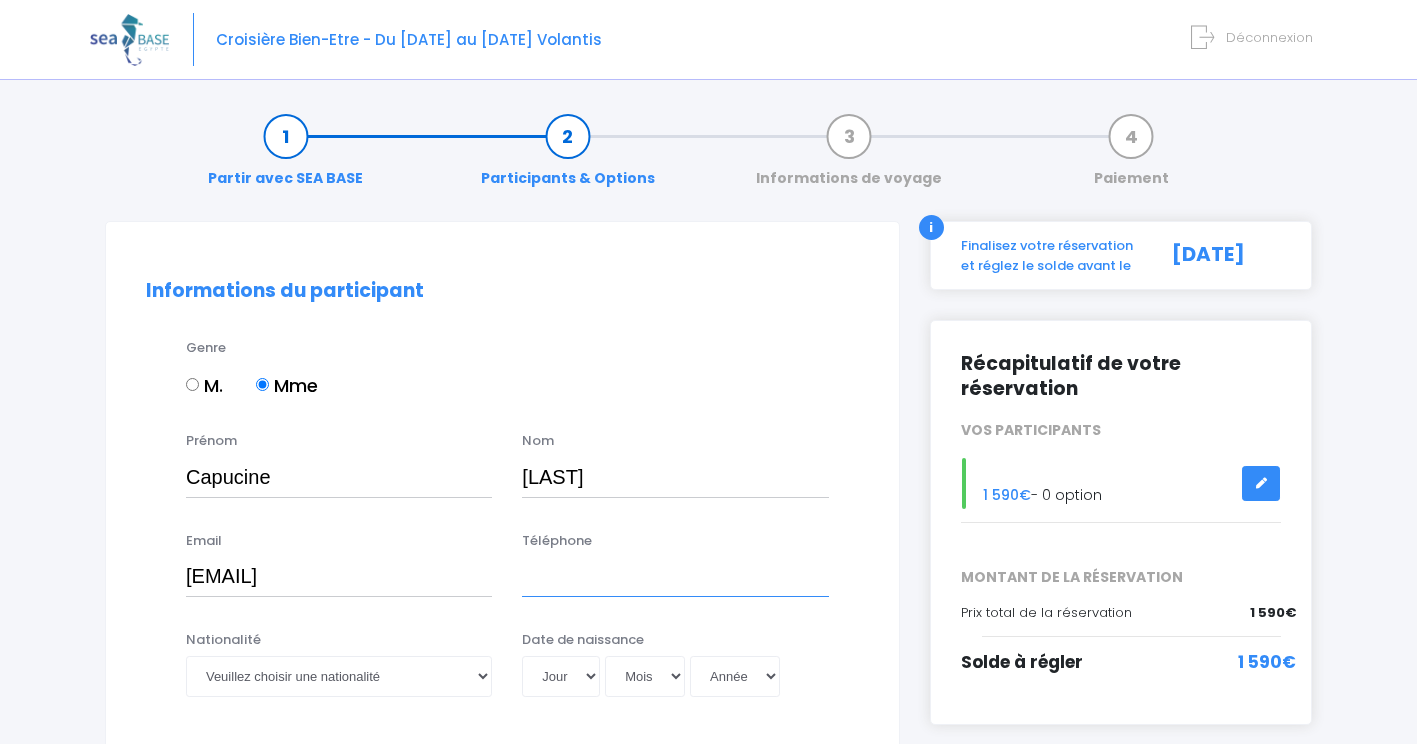 click on "Téléphone" at bounding box center (675, 577) 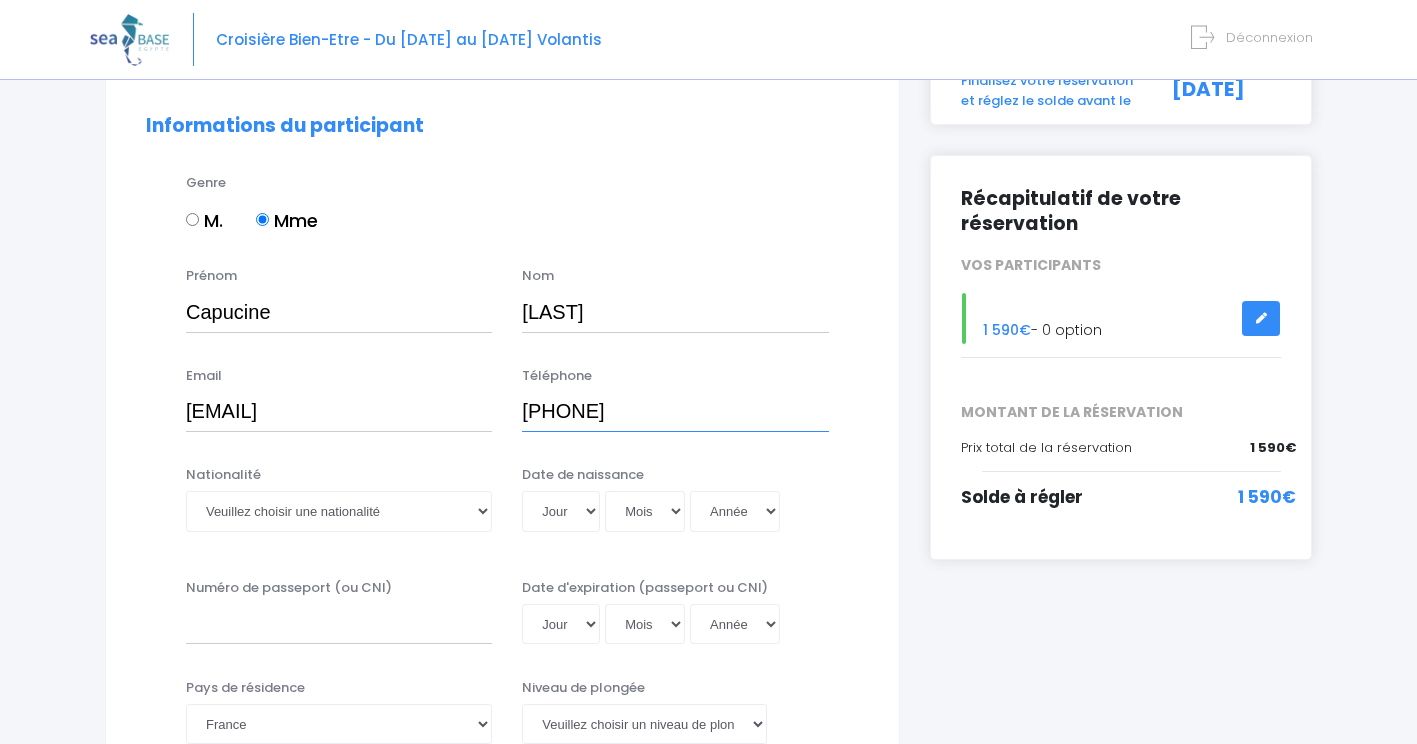 scroll, scrollTop: 200, scrollLeft: 0, axis: vertical 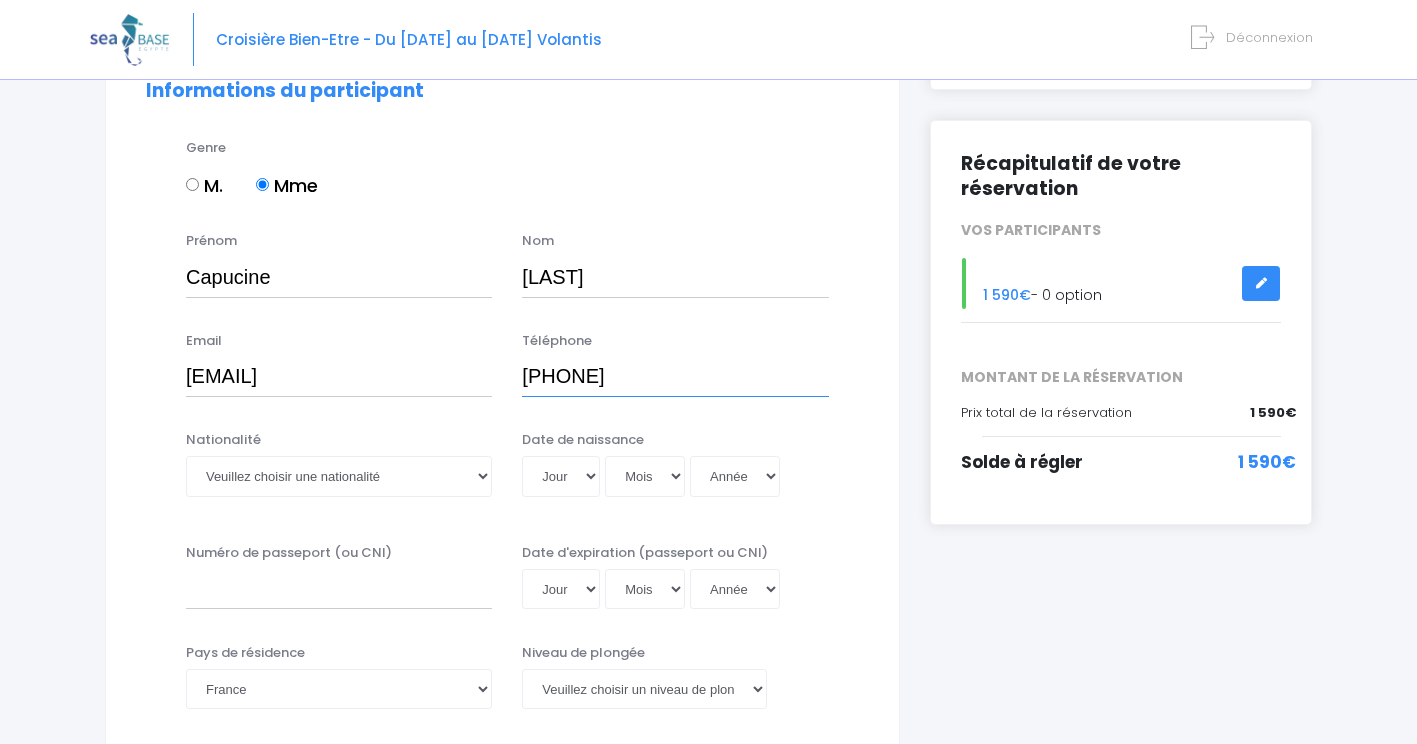 type on "[PHONE]" 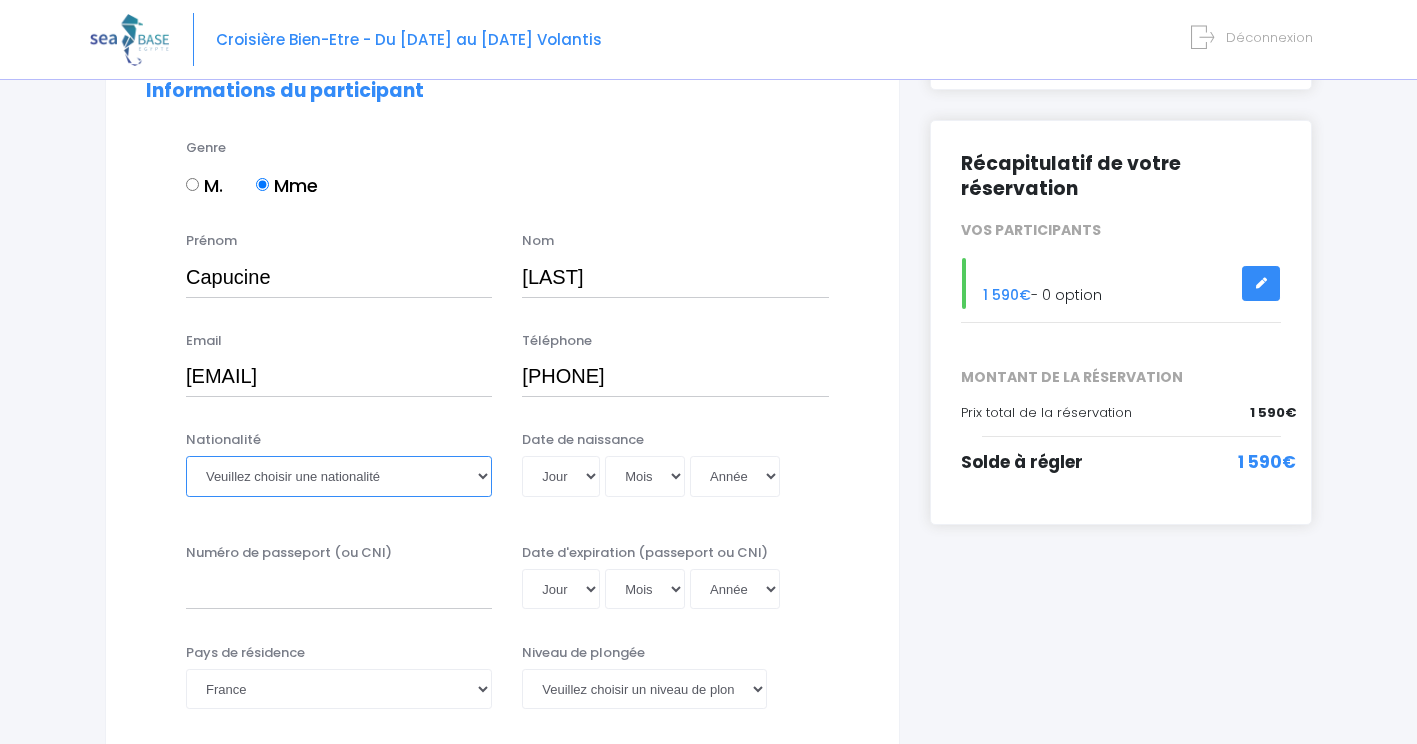 click on "Veuillez choisir une nationalité
Afghane
Albanaise
Algerienne
Allemande
Americaine
Andorrane
Angolaise
Antiguaise et barbudienne
Argentine Armenienne Australienne Autrichienne Azerbaïdjanaise Bahamienne" at bounding box center (339, 476) 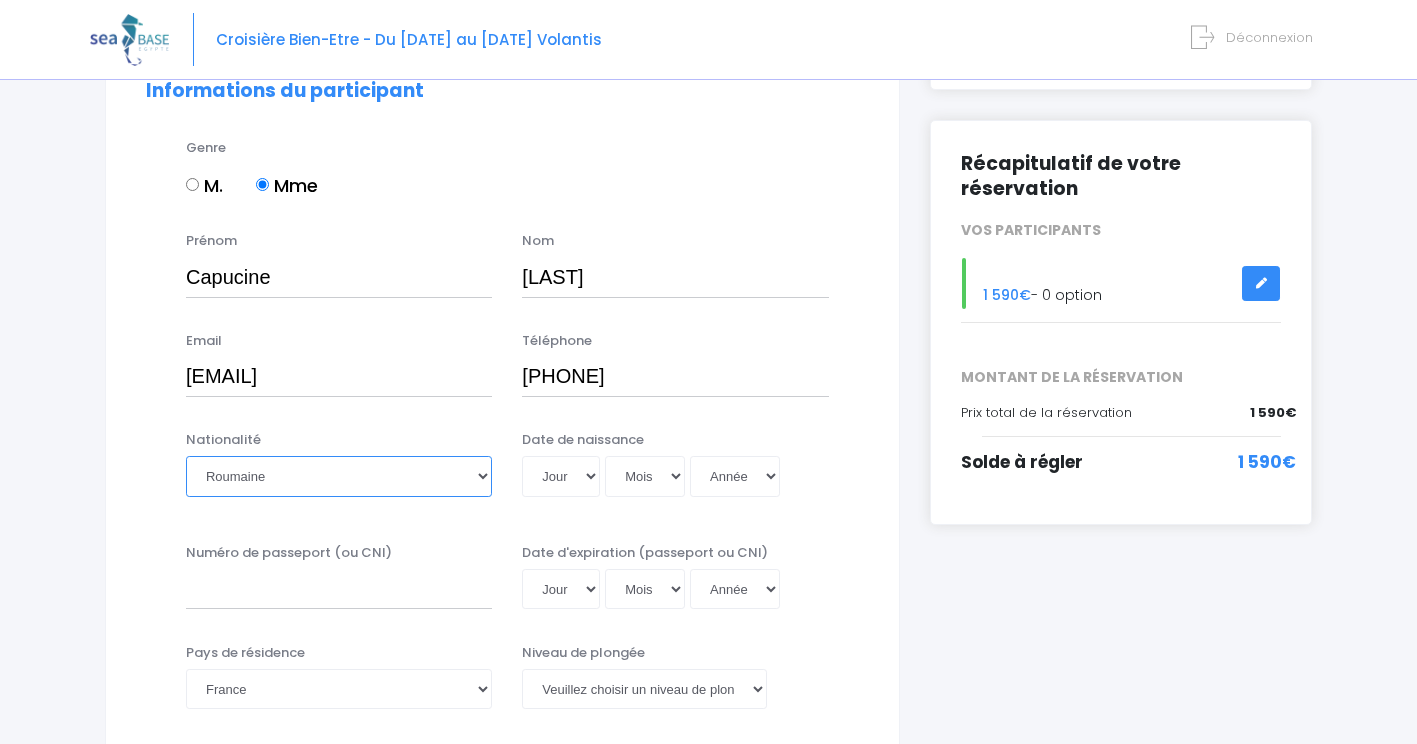 click on "Veuillez choisir une nationalité
Afghane
Albanaise
Algerienne
Allemande
Americaine
Andorrane
Angolaise
Antiguaise et barbudienne
Argentine Armenienne Australienne Autrichienne Azerbaïdjanaise Bahamienne" at bounding box center (339, 476) 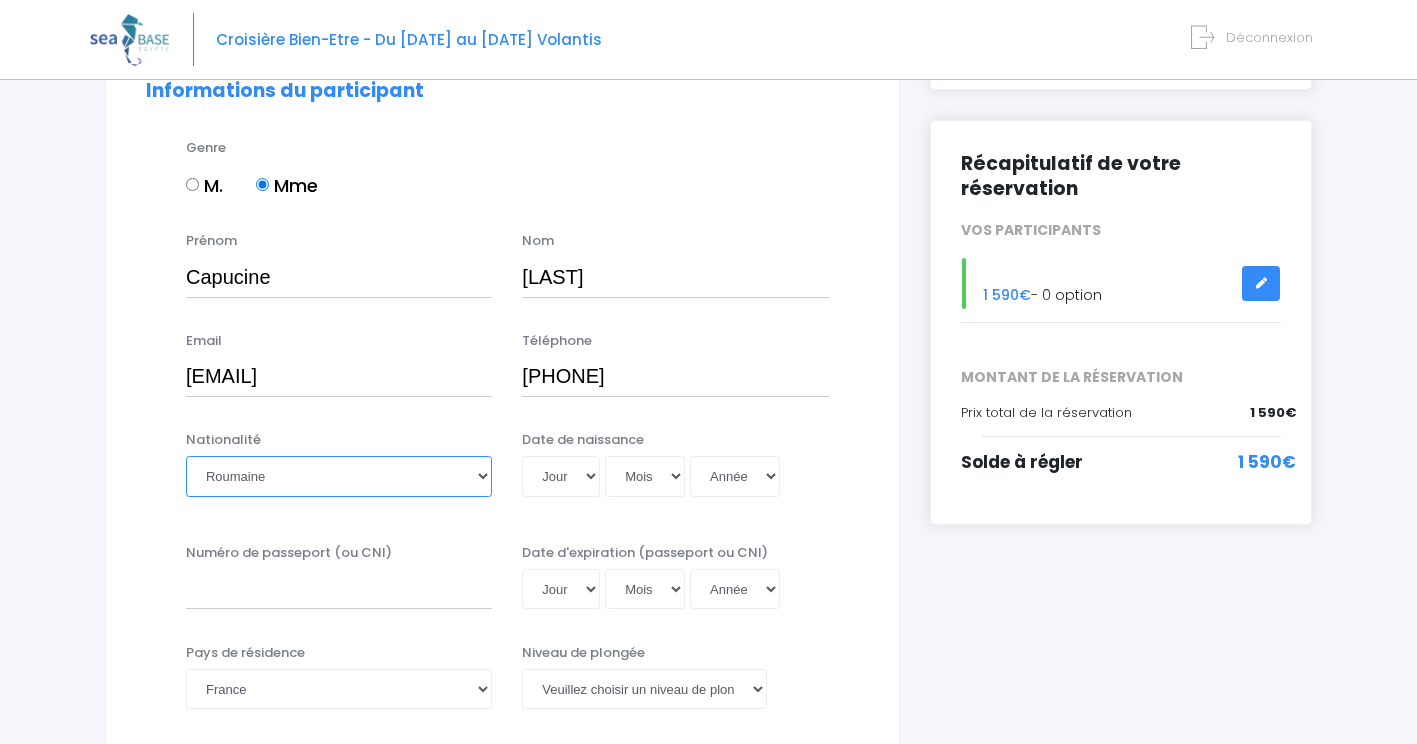 drag, startPoint x: 479, startPoint y: 474, endPoint x: 469, endPoint y: 460, distance: 17.20465 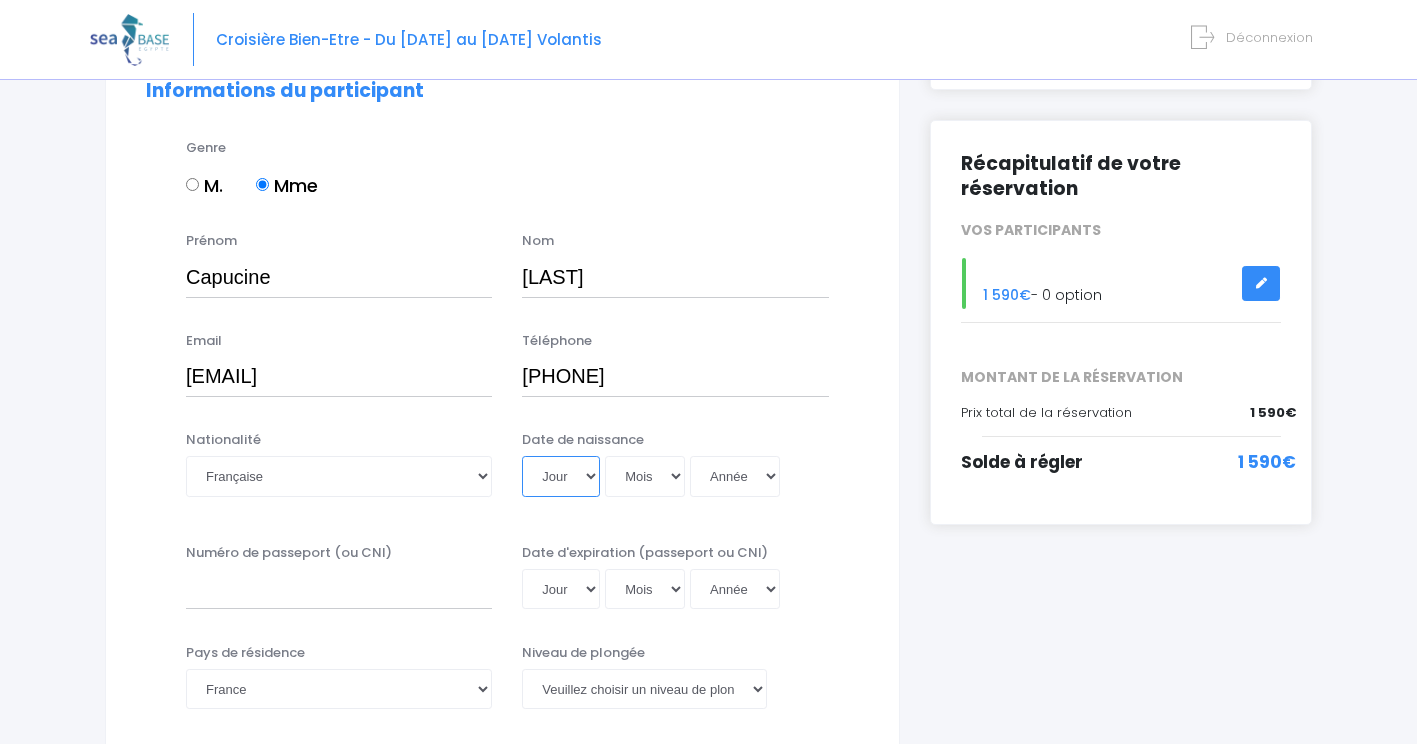 click on "Jour 01 02 03 04 05 06 07 08 09 10 11 12 13 14 15 16 17 18 19 20 21 22 23 24 25 26 27 28 29 30 31" at bounding box center (561, 476) 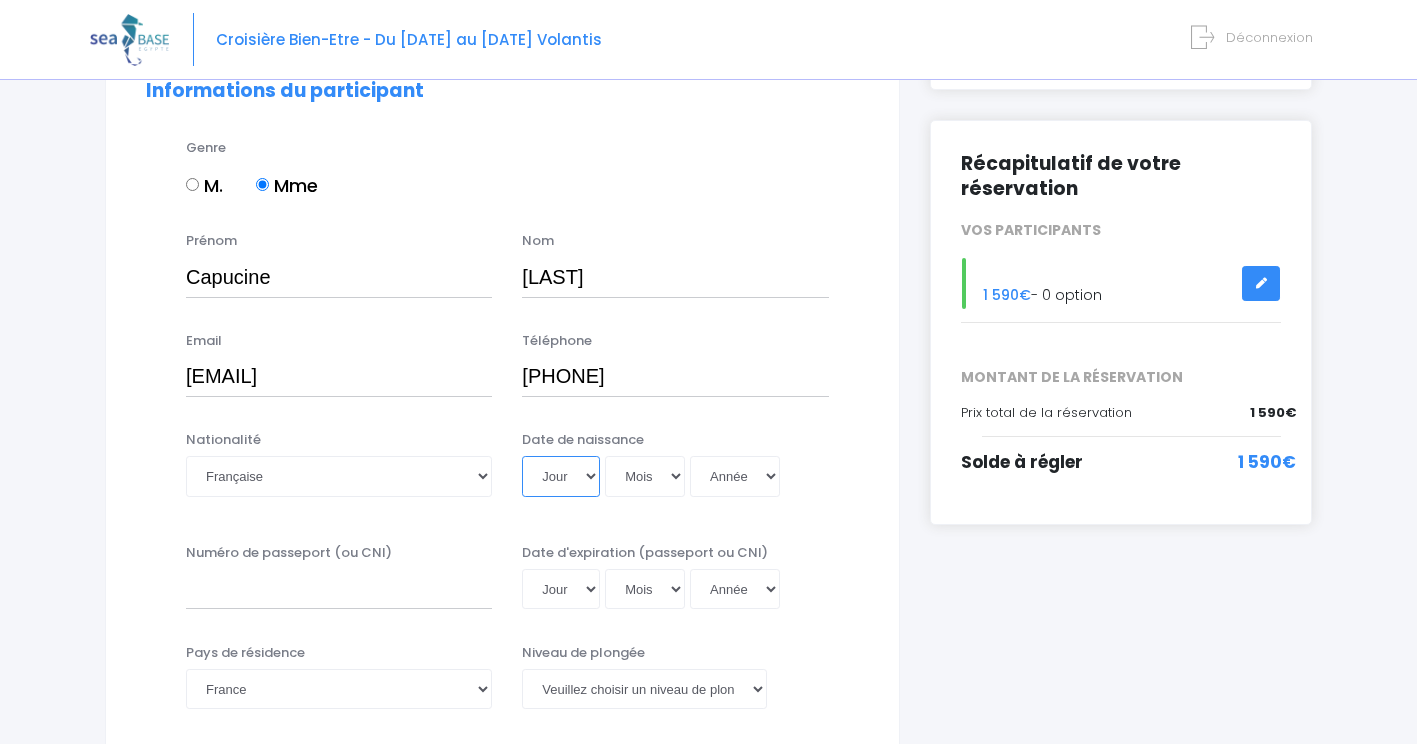 select on "23" 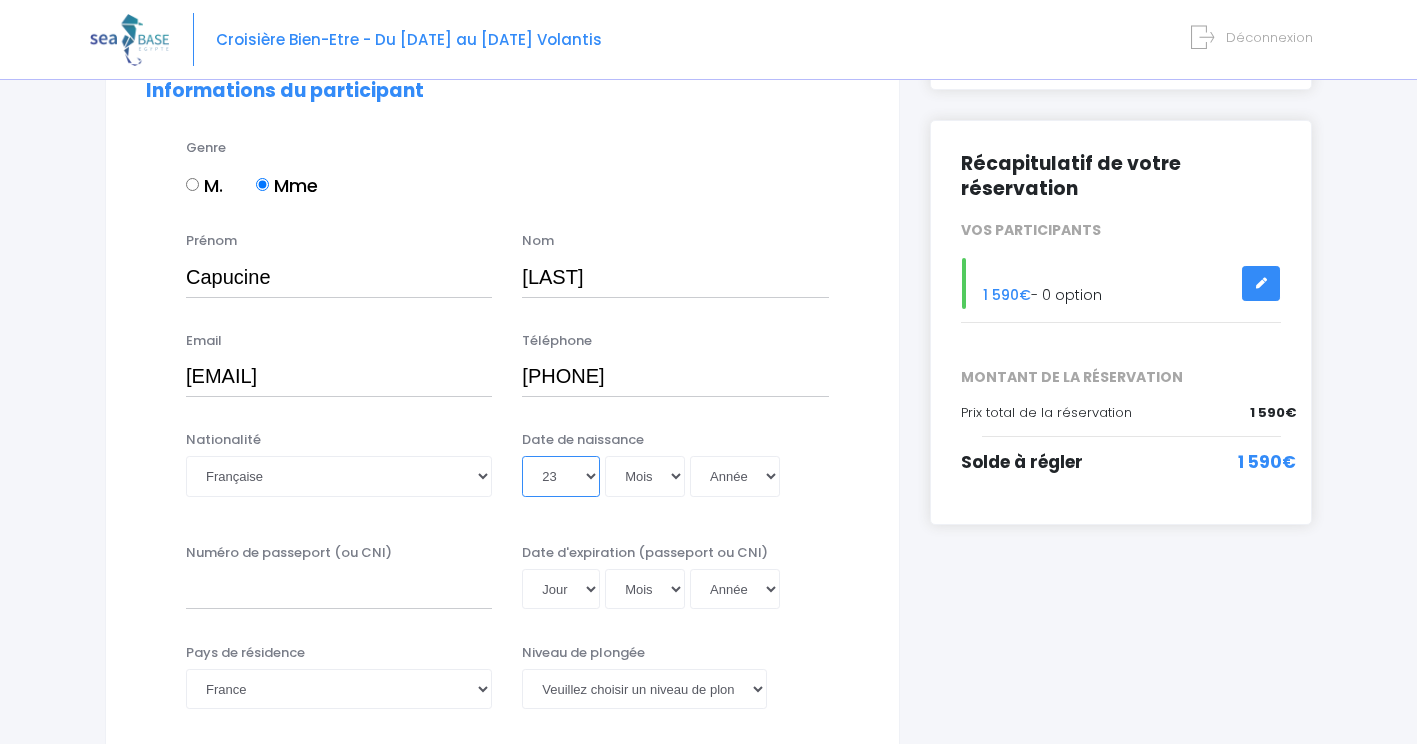 click on "Jour 01 02 03 04 05 06 07 08 09 10 11 12 13 14 15 16 17 18 19 20 21 22 23 24 25 26 27 28 29 30 31" at bounding box center [561, 476] 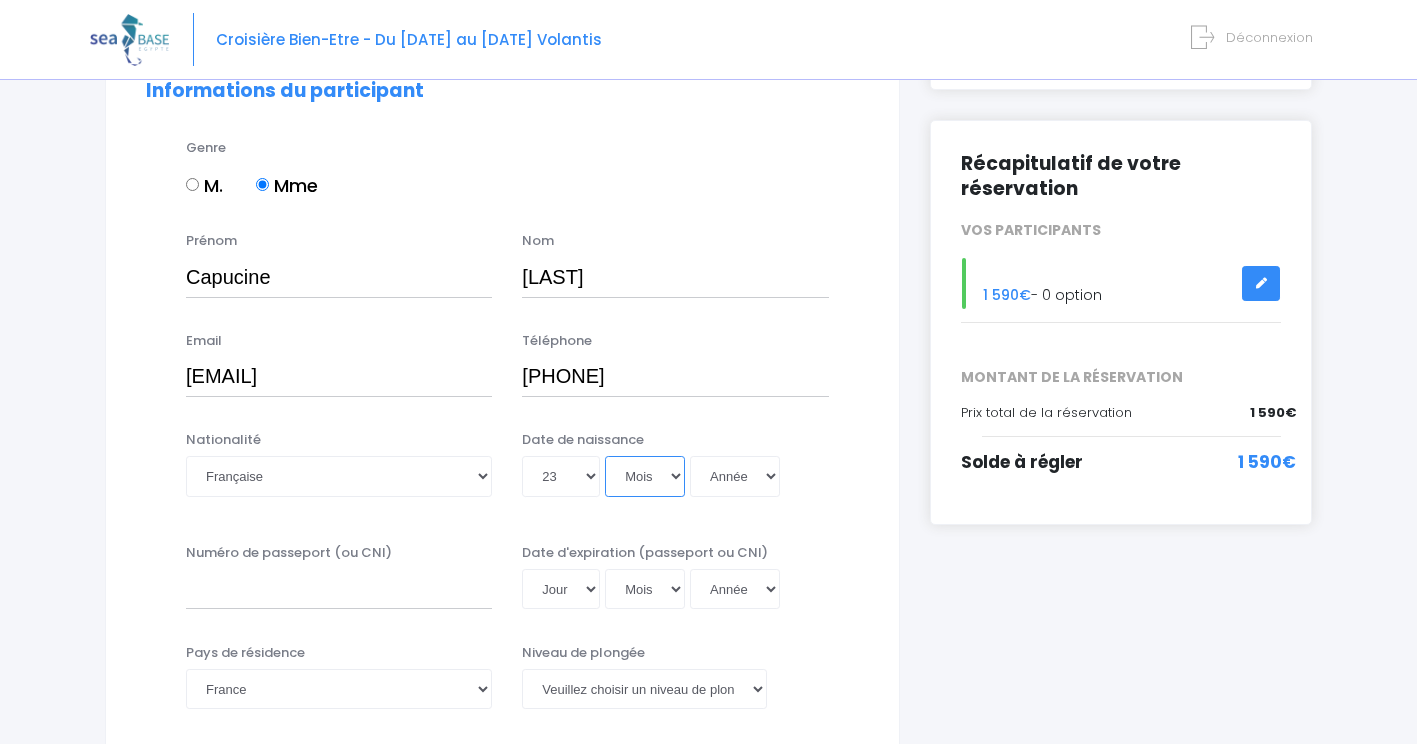click on "Mois 01 02 03 04 05 06 07 08 09 10 11 12" at bounding box center (645, 476) 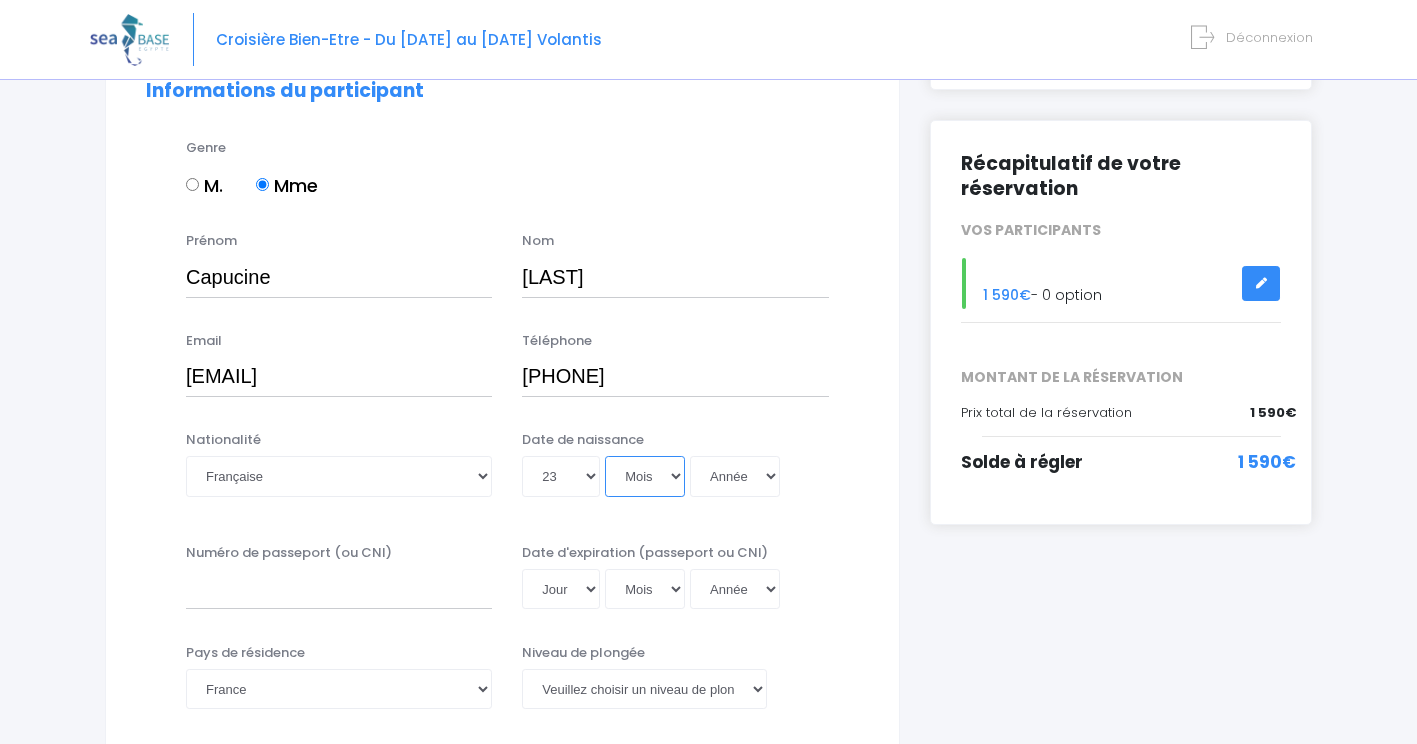 select on "02" 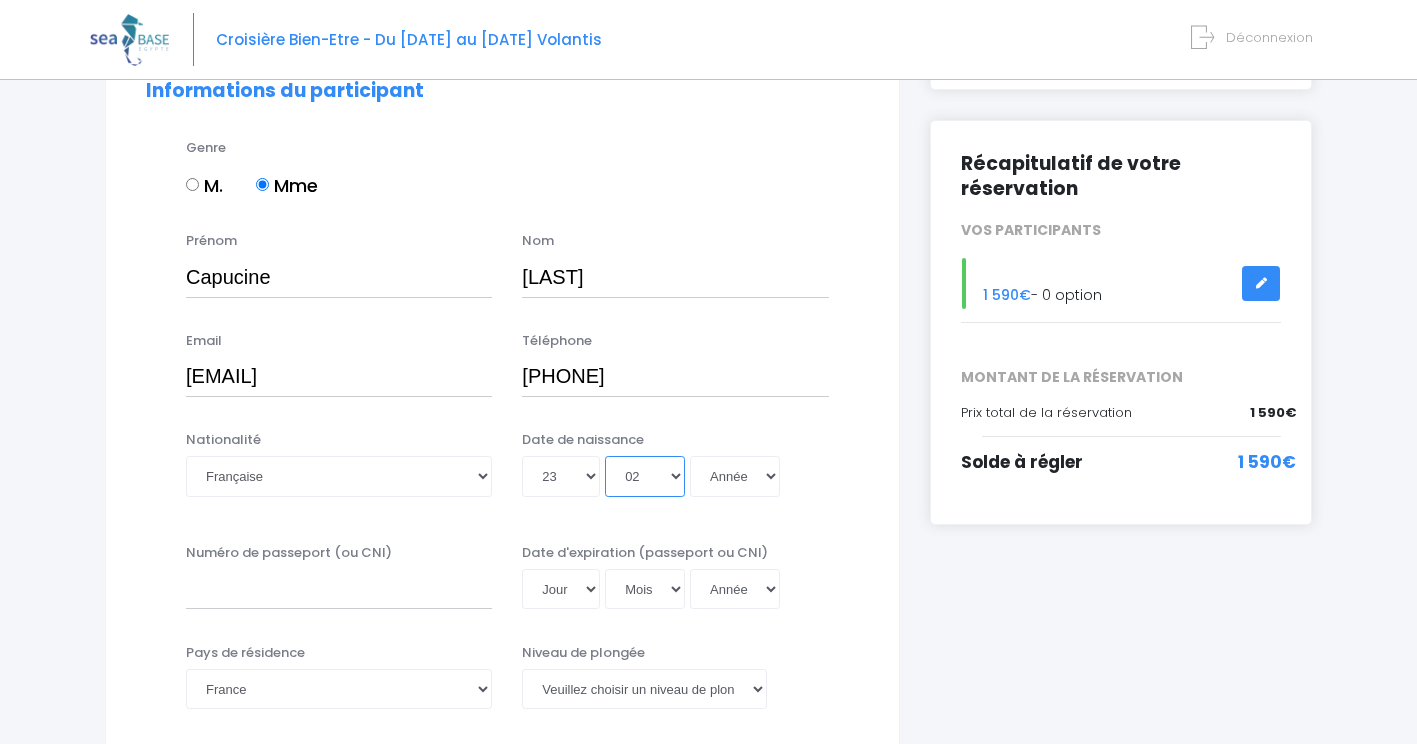 click on "Mois 01 02 03 04 05 06 07 08 09 10 11 12" at bounding box center (645, 476) 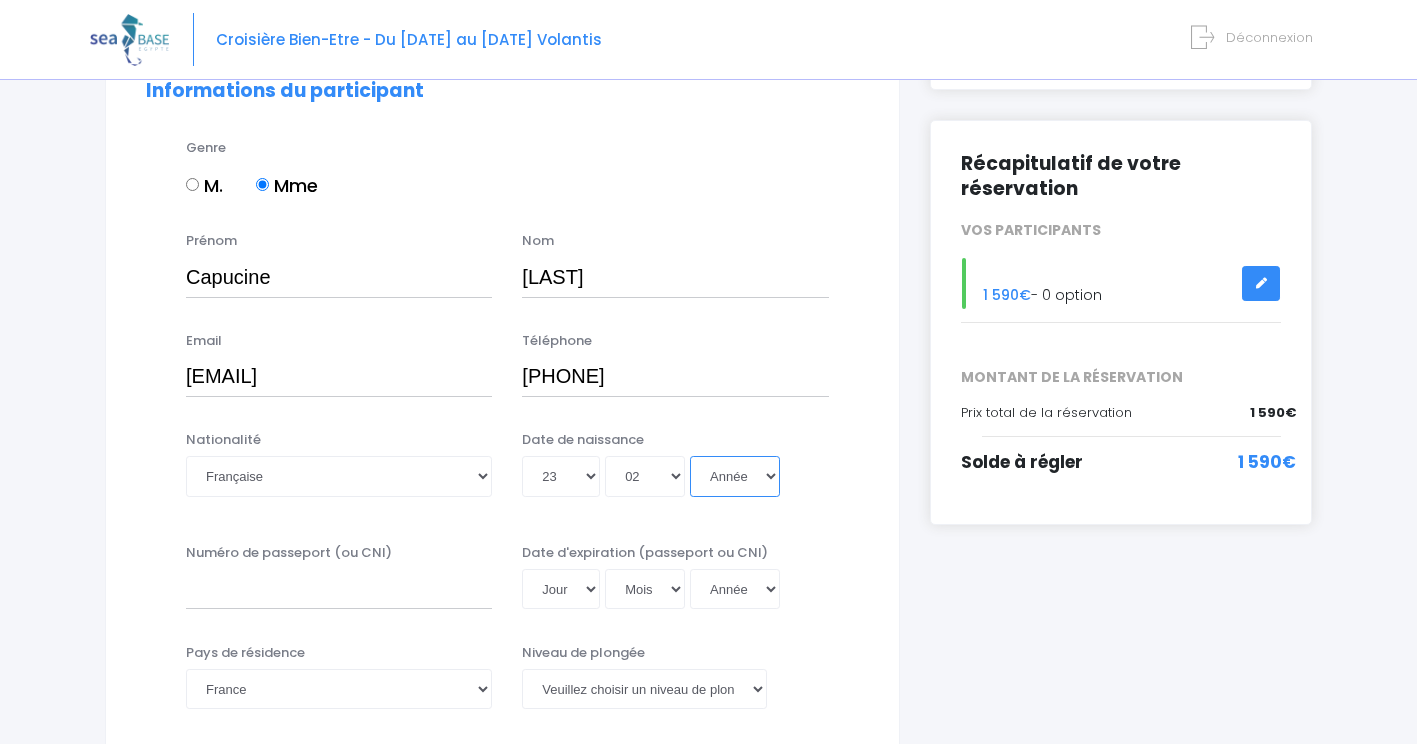click on "Année 2045 2044 2043 2042 2041 2040 2039 2038 2037 2036 2035 2034 2033 2032 2031 2030 2029 2028 2027 2026 2025 2024 2023 2022 2021 2020 2019 2018 2017 2016 2015 2014 2013 2012 2011 2010 2009 2008 2007 2006 2005 2004 2003 2002 2001 2000 1999 1998 1997 1996 1995 1994 1993 1992 1991 1990 1989 1988 1987 1986 1985 1984 1983 1982 1981 1980 1979 1978 1977 1976 1975 1974 1973 1972 1971 1970 1969 1968 1967 1966 1965 1964 1963 1962 1961 1960 1959 1958 1957 1956 1955 1954 1953 1952 1951 1950 1949 1948 1947 1946 1945 1944 1943 1942 1941 1940 1939 1938 1937 1936 1935 1934 1933 1932 1931 1930 1929 1928 1927 1926 1925 1924 1923 1922 1921 1920 1919 1918 1917 1916 1915 1914 1913 1912 1911 1910 1909 1908 1907 1906 1905 1904 1903 1902 1901 1900" at bounding box center (735, 476) 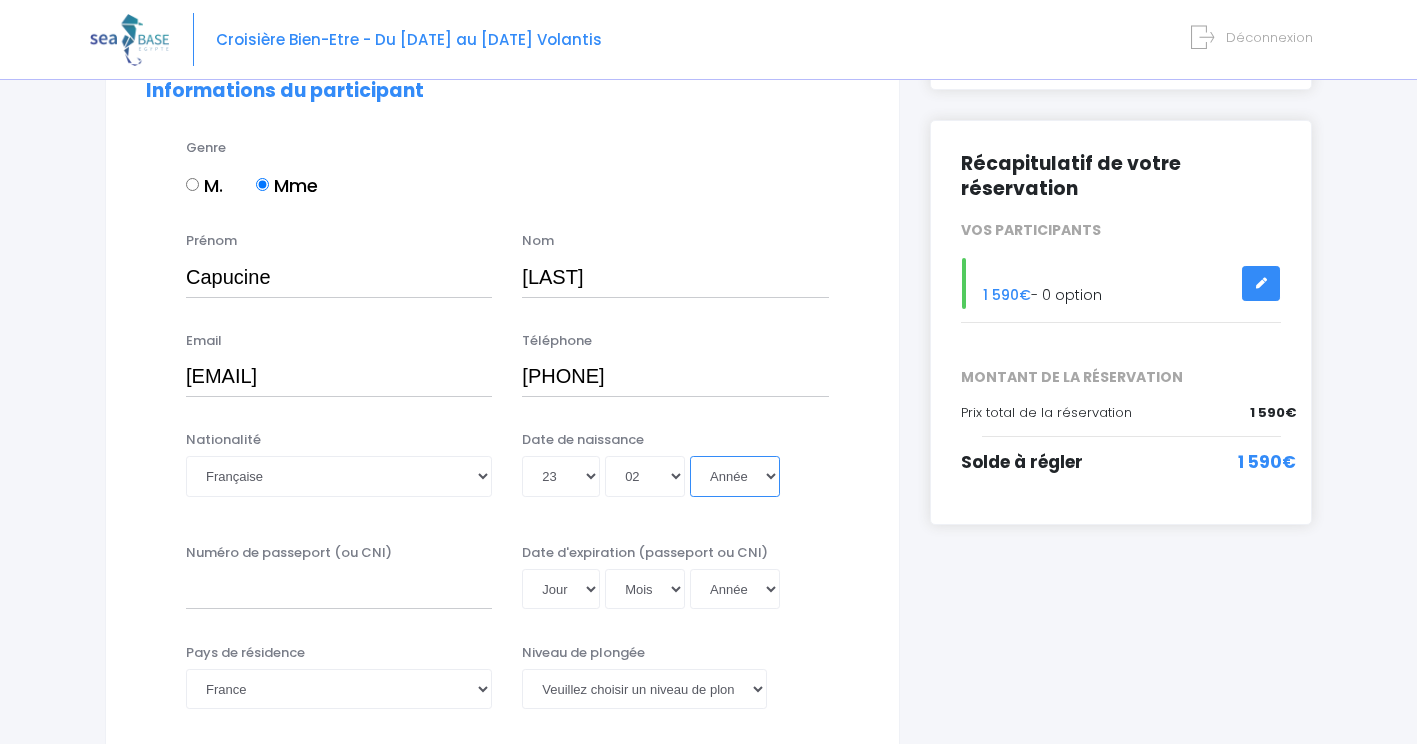 select on "1970" 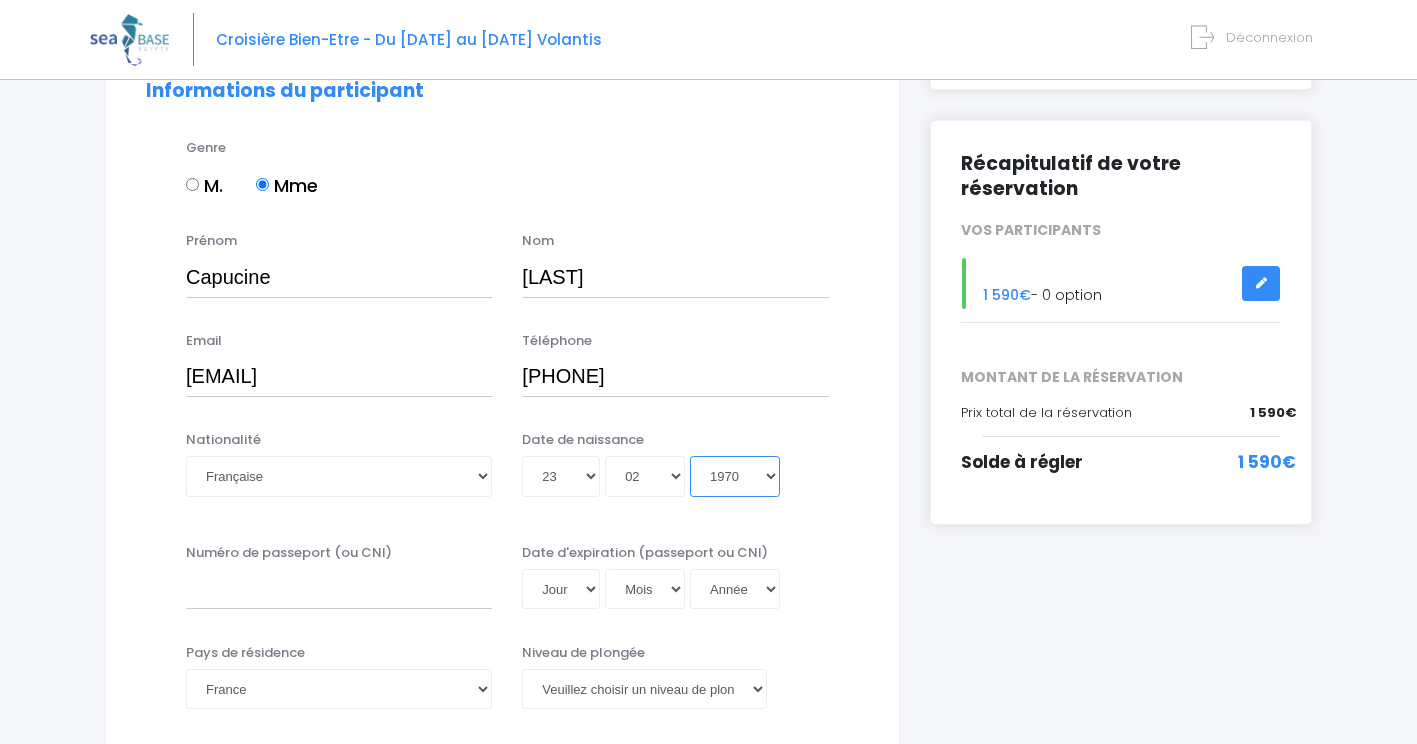 click on "Année 2045 2044 2043 2042 2041 2040 2039 2038 2037 2036 2035 2034 2033 2032 2031 2030 2029 2028 2027 2026 2025 2024 2023 2022 2021 2020 2019 2018 2017 2016 2015 2014 2013 2012 2011 2010 2009 2008 2007 2006 2005 2004 2003 2002 2001 2000 1999 1998 1997 1996 1995 1994 1993 1992 1991 1990 1989 1988 1987 1986 1985 1984 1983 1982 1981 1980 1979 1978 1977 1976 1975 1974 1973 1972 1971 1970 1969 1968 1967 1966 1965 1964 1963 1962 1961 1960 1959 1958 1957 1956 1955 1954 1953 1952 1951 1950 1949 1948 1947 1946 1945 1944 1943 1942 1941 1940 1939 1938 1937 1936 1935 1934 1933 1932 1931 1930 1929 1928 1927 1926 1925 1924 1923 1922 1921 1920 1919 1918 1917 1916 1915 1914 1913 1912 1911 1910 1909 1908 1907 1906 1905 1904 1903 1902 1901 1900" at bounding box center [735, 476] 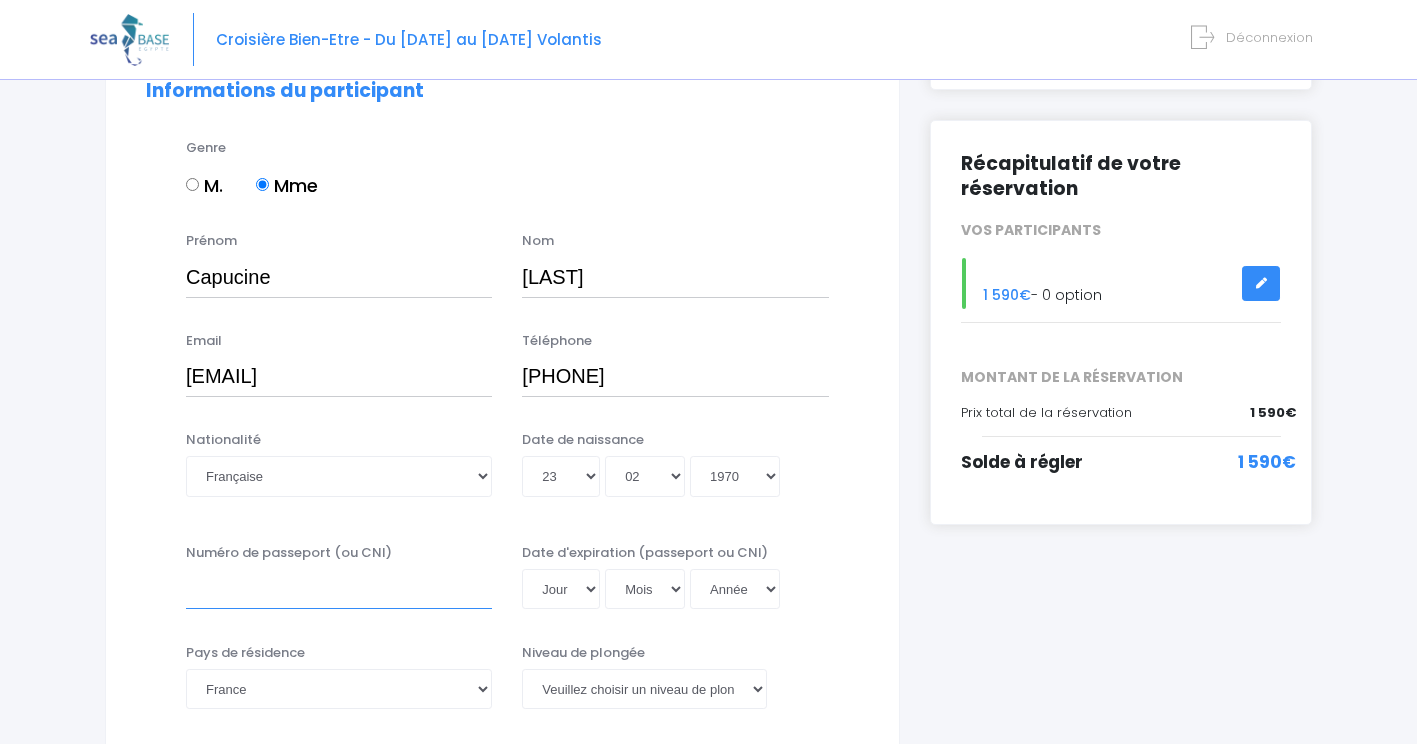 click on "Numéro de passeport (ou CNI)" at bounding box center [339, 589] 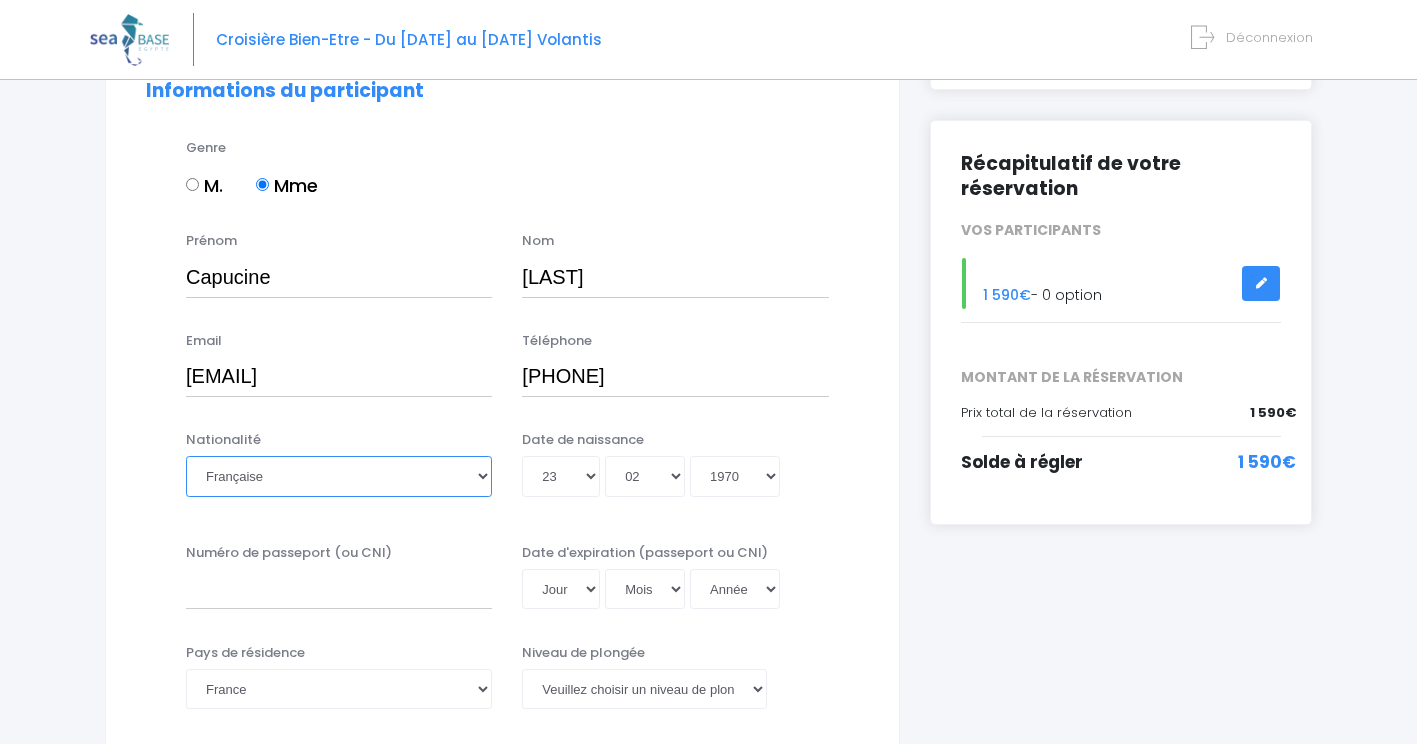 click on "Veuillez choisir une nationalité
Afghane
Albanaise
Algerienne
Allemande
Americaine
Andorrane
Angolaise
Antiguaise et barbudienne
Argentine Armenienne Australienne Autrichienne Azerbaïdjanaise Bahamienne" at bounding box center (339, 476) 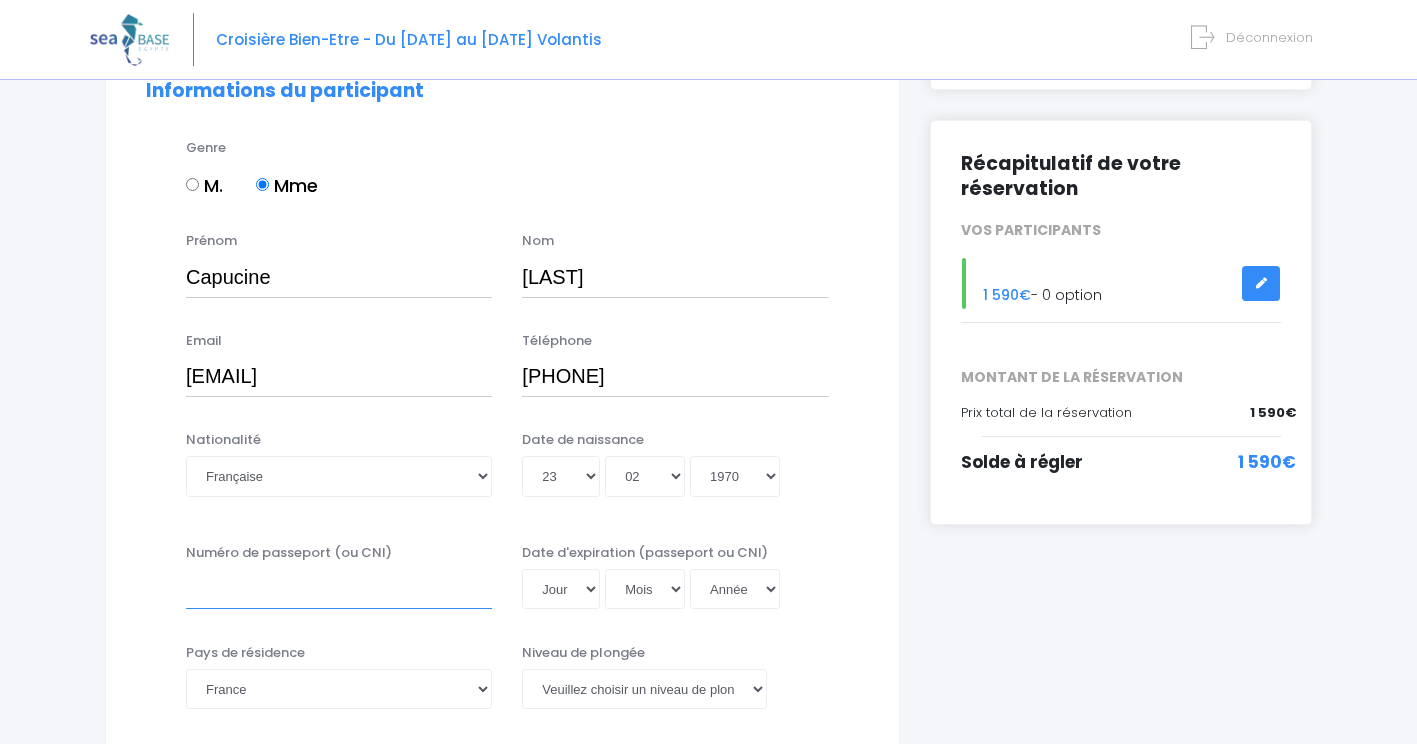 click on "Numéro de passeport (ou CNI)" at bounding box center [339, 589] 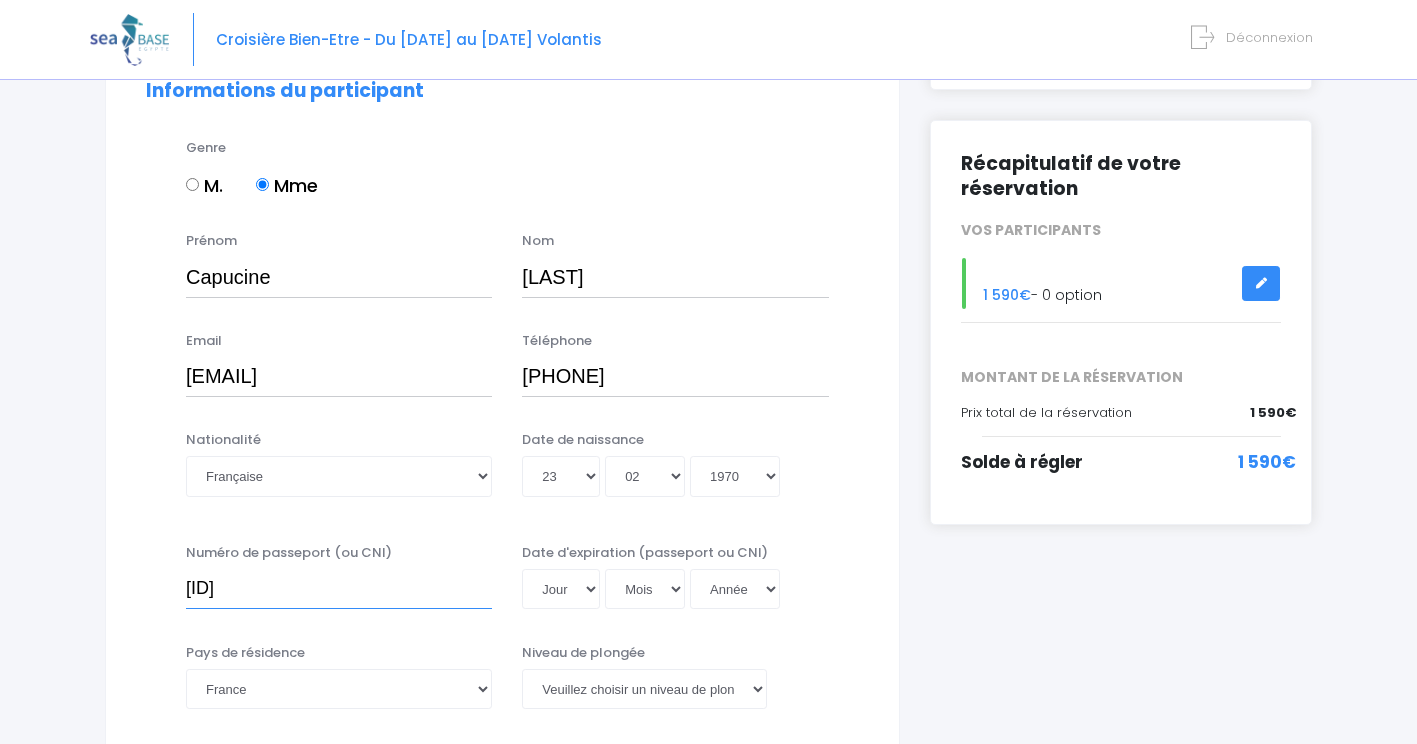 type on "[LICENSE]" 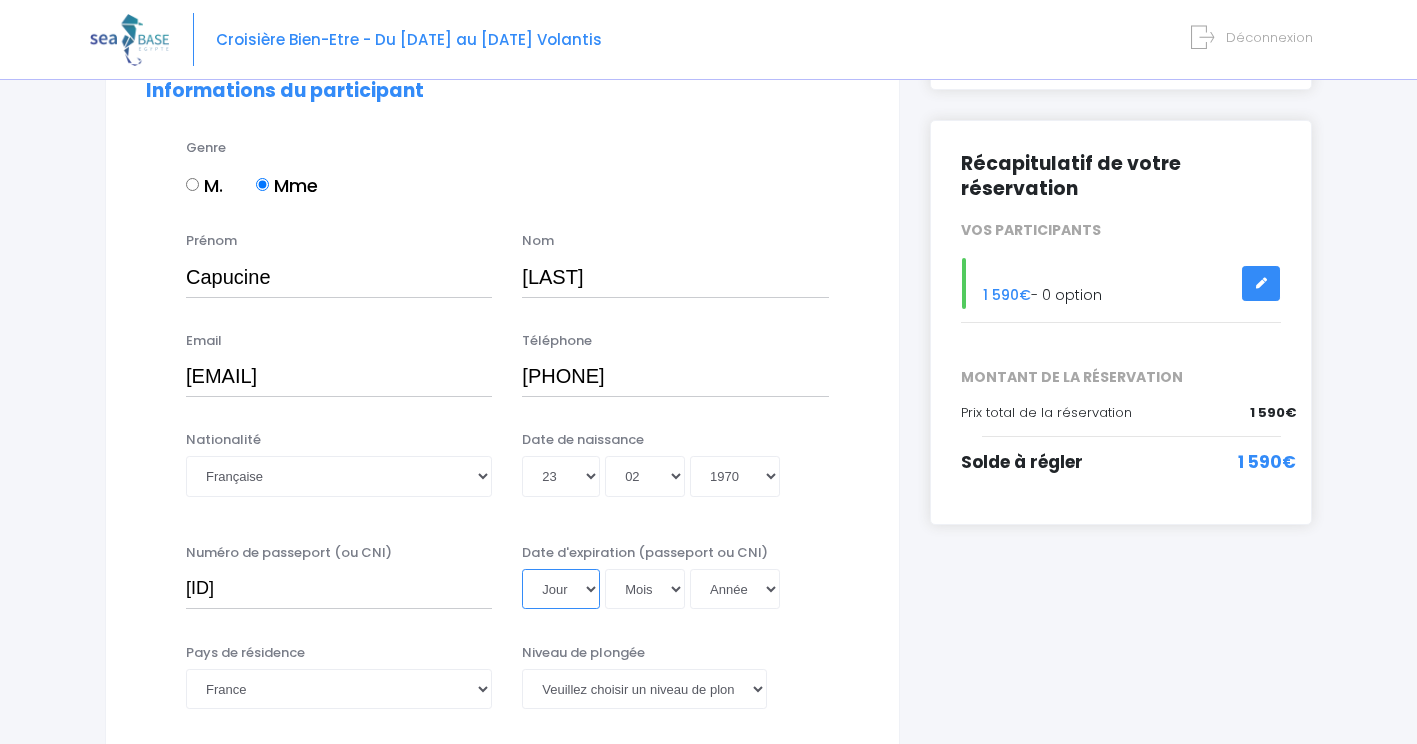 click on "Jour 01 02 03 04 05 06 07 08 09 10 11 12 13 14 15 16 17 18 19 20 21 22 23 24 25 26 27 28 29 30 31" at bounding box center [561, 589] 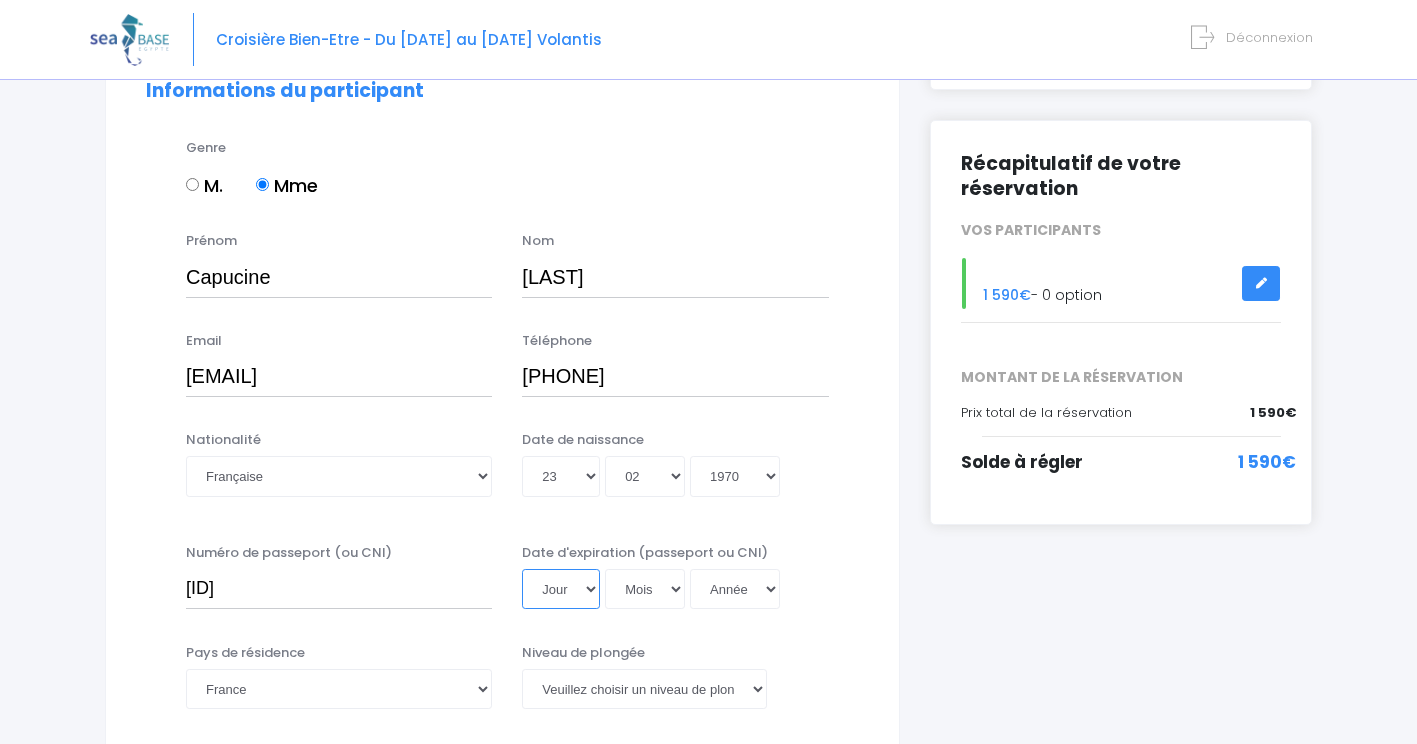 select on "30" 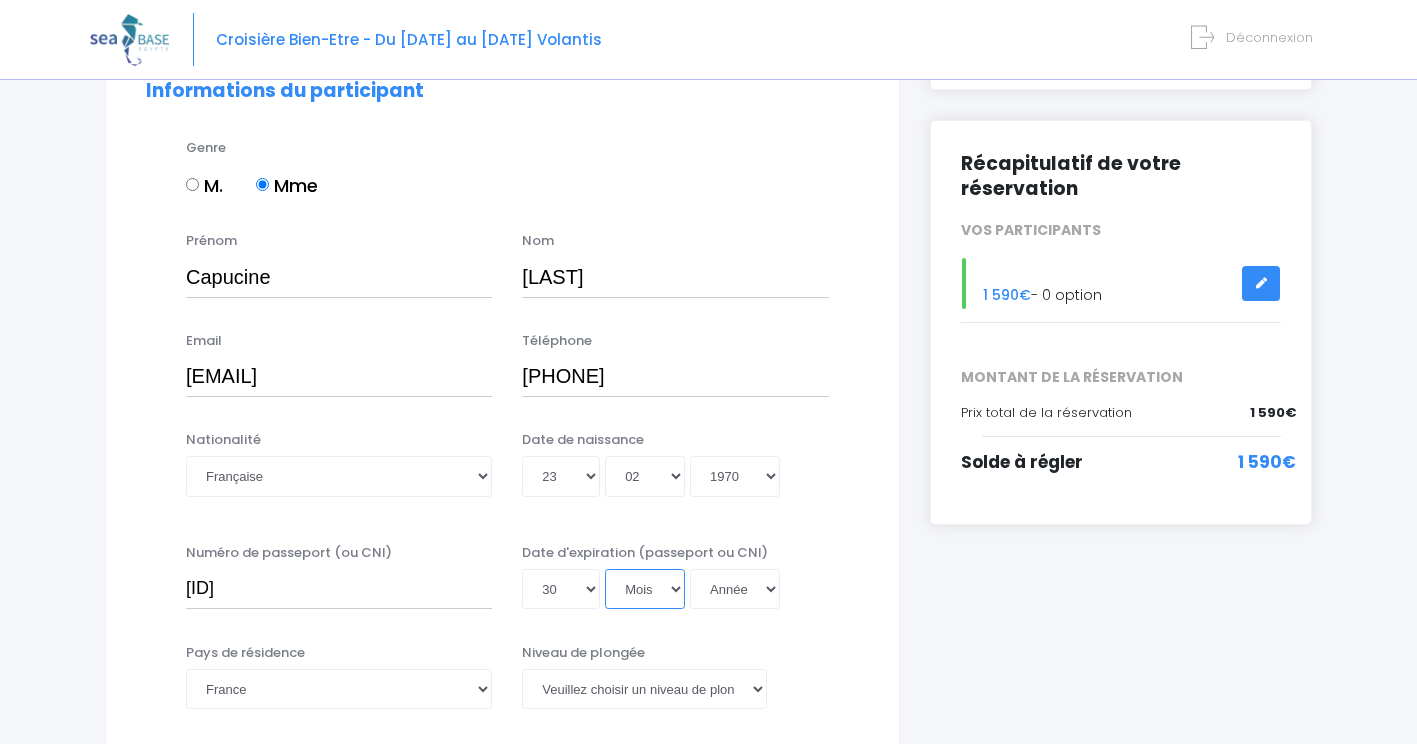 click on "Mois 01 02 03 04 05 06 07 08 09 10 11 12" at bounding box center (645, 589) 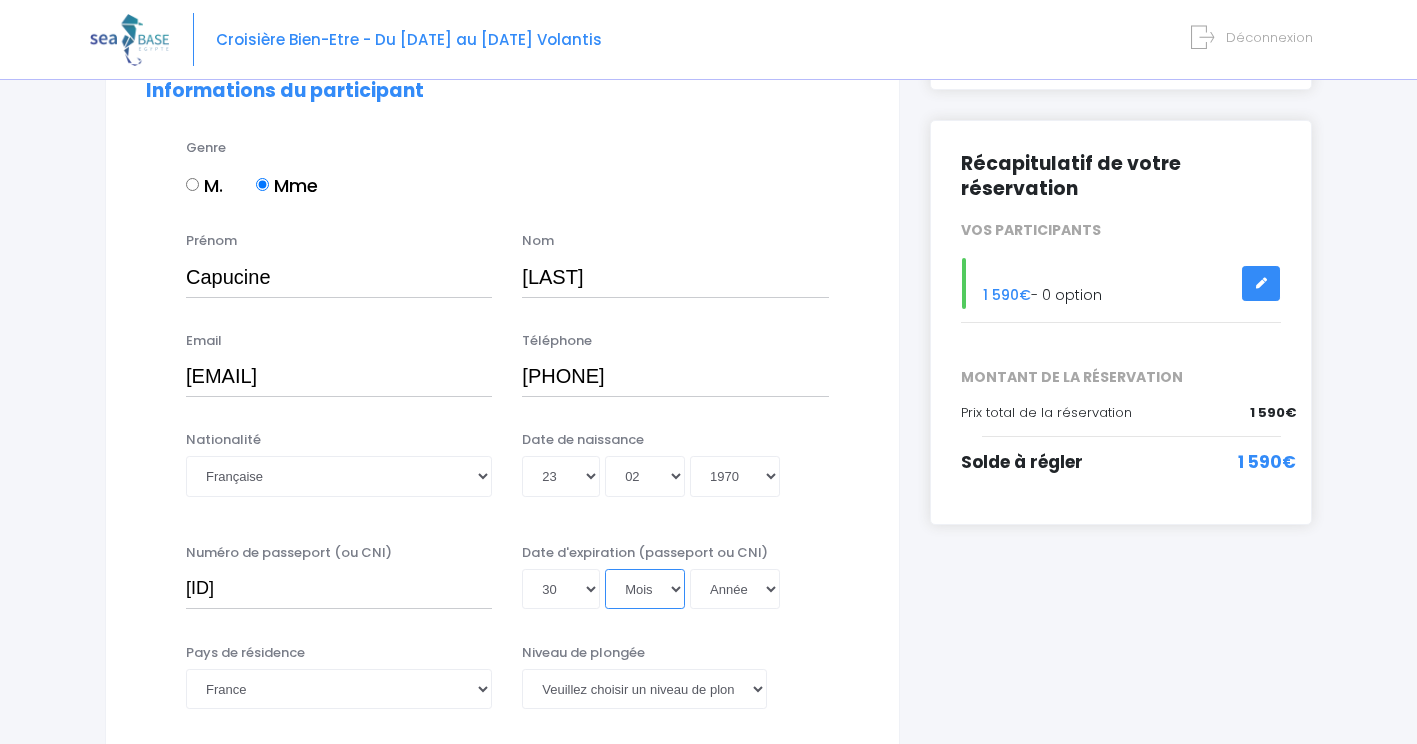 select on "03" 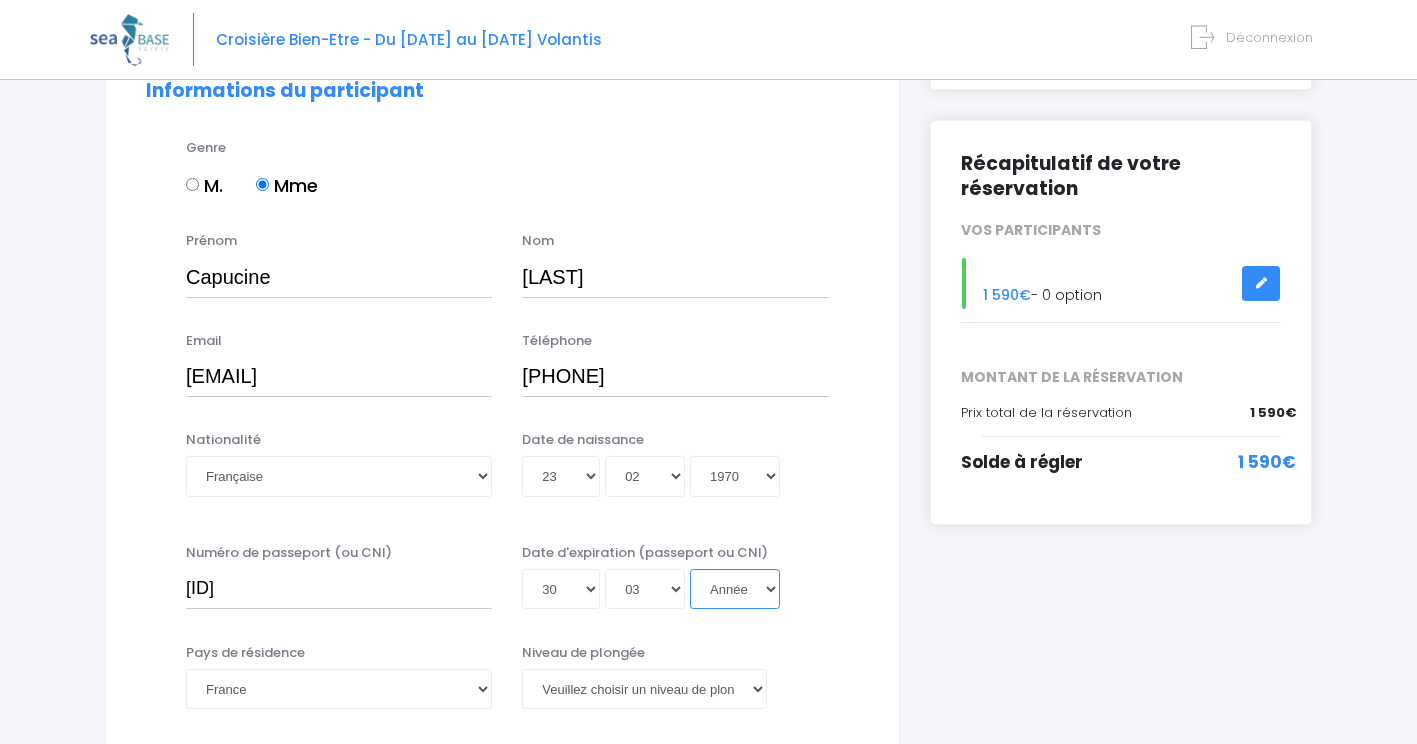click on "Année 2045 2044 2043 2042 2041 2040 2039 2038 2037 2036 2035 2034 2033 2032 2031 2030 2029 2028 2027 2026 2025 2024 2023 2022 2021 2020 2019 2018 2017 2016 2015 2014 2013 2012 2011 2010 2009 2008 2007 2006 2005 2004 2003 2002 2001 2000 1999 1998 1997 1996 1995 1994 1993 1992 1991 1990 1989 1988 1987 1986 1985 1984 1983 1982 1981 1980 1979 1978 1977 1976 1975 1974 1973 1972 1971 1970 1969 1968 1967 1966 1965 1964 1963 1962 1961 1960 1959 1958 1957 1956 1955 1954 1953 1952 1951 1950 1949 1948 1947 1946 1945 1944 1943 1942 1941 1940 1939 1938 1937 1936 1935 1934 1933 1932 1931 1930 1929 1928 1927 1926 1925 1924 1923 1922 1921 1920 1919 1918 1917 1916 1915 1914 1913 1912 1911 1910 1909 1908 1907 1906 1905 1904 1903 1902 1901 1900" at bounding box center (735, 589) 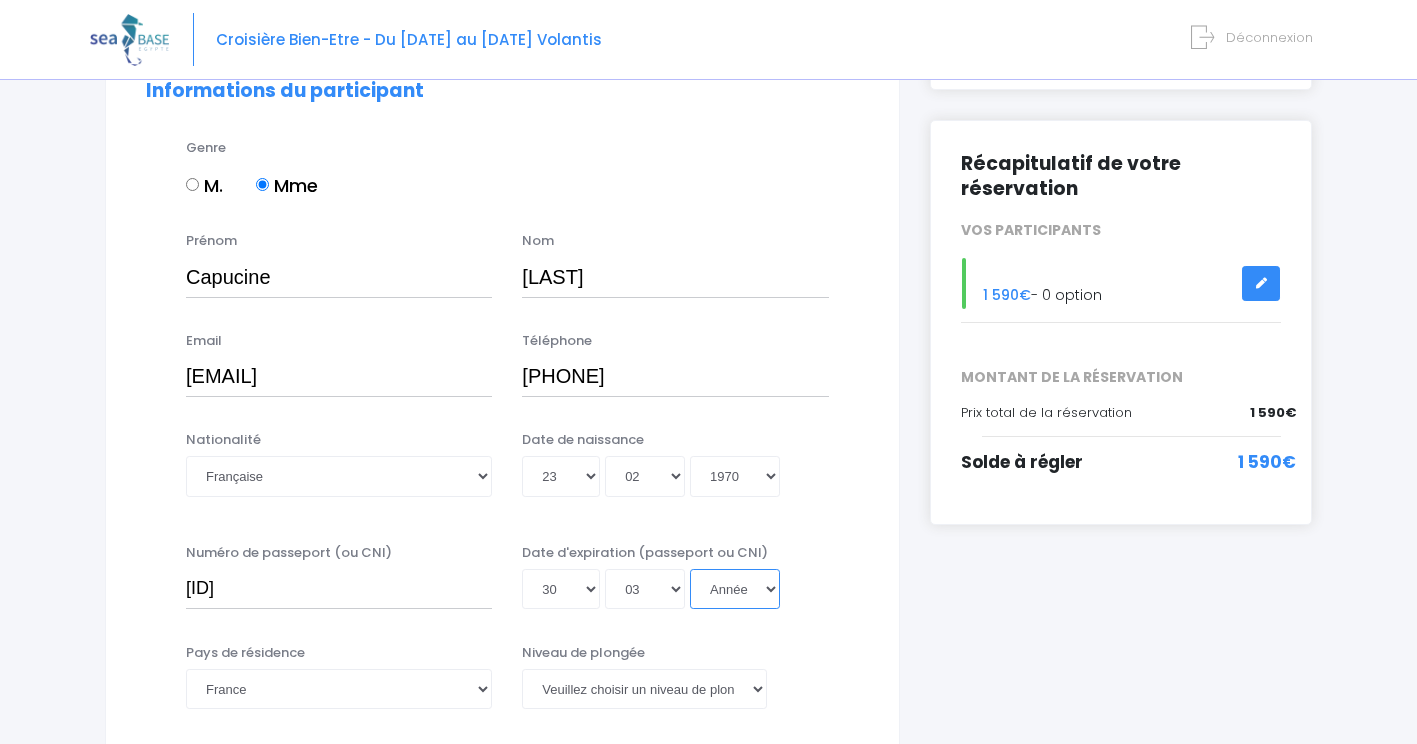 select on "2031" 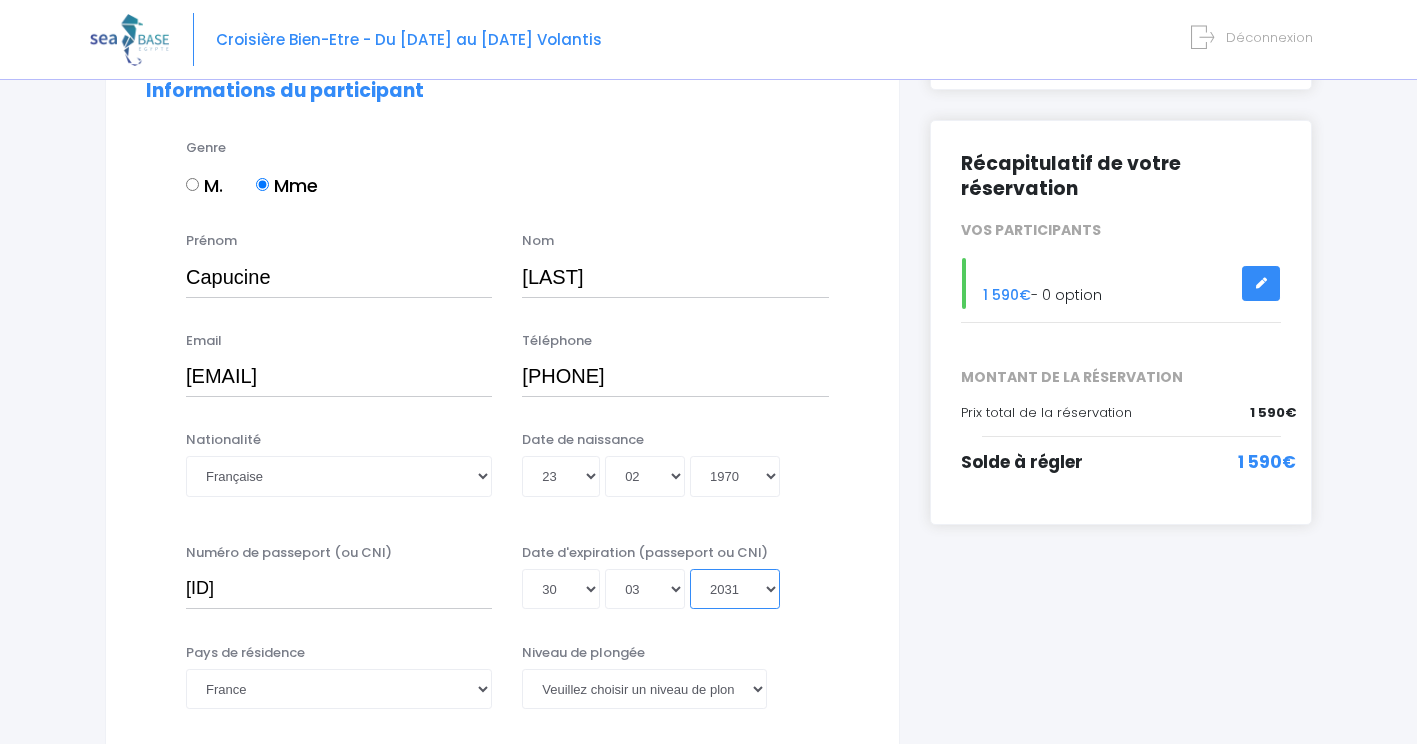 click on "Année 2045 2044 2043 2042 2041 2040 2039 2038 2037 2036 2035 2034 2033 2032 2031 2030 2029 2028 2027 2026 2025 2024 2023 2022 2021 2020 2019 2018 2017 2016 2015 2014 2013 2012 2011 2010 2009 2008 2007 2006 2005 2004 2003 2002 2001 2000 1999 1998 1997 1996 1995 1994 1993 1992 1991 1990 1989 1988 1987 1986 1985 1984 1983 1982 1981 1980 1979 1978 1977 1976 1975 1974 1973 1972 1971 1970 1969 1968 1967 1966 1965 1964 1963 1962 1961 1960 1959 1958 1957 1956 1955 1954 1953 1952 1951 1950 1949 1948 1947 1946 1945 1944 1943 1942 1941 1940 1939 1938 1937 1936 1935 1934 1933 1932 1931 1930 1929 1928 1927 1926 1925 1924 1923 1922 1921 1920 1919 1918 1917 1916 1915 1914 1913 1912 1911 1910 1909 1908 1907 1906 1905 1904 1903 1902 1901 1900" at bounding box center [735, 589] 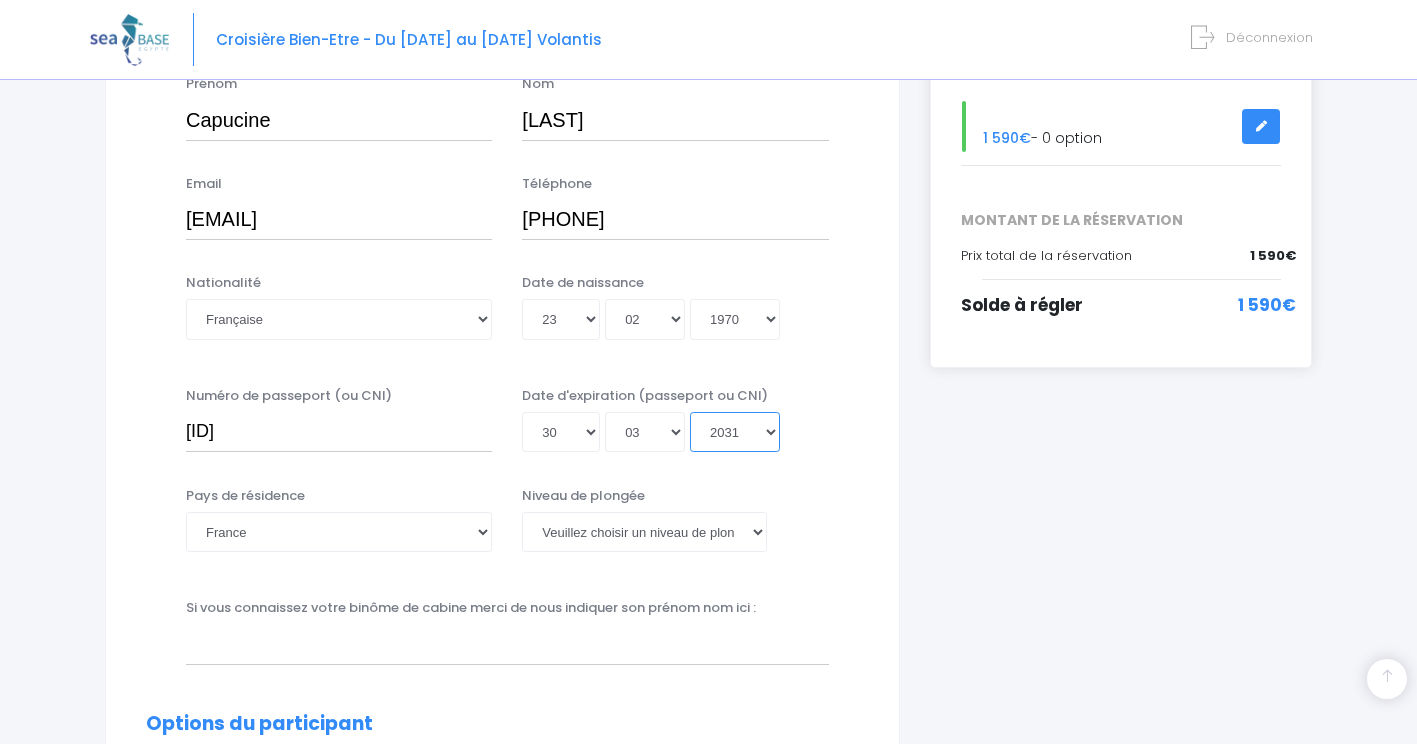scroll, scrollTop: 400, scrollLeft: 0, axis: vertical 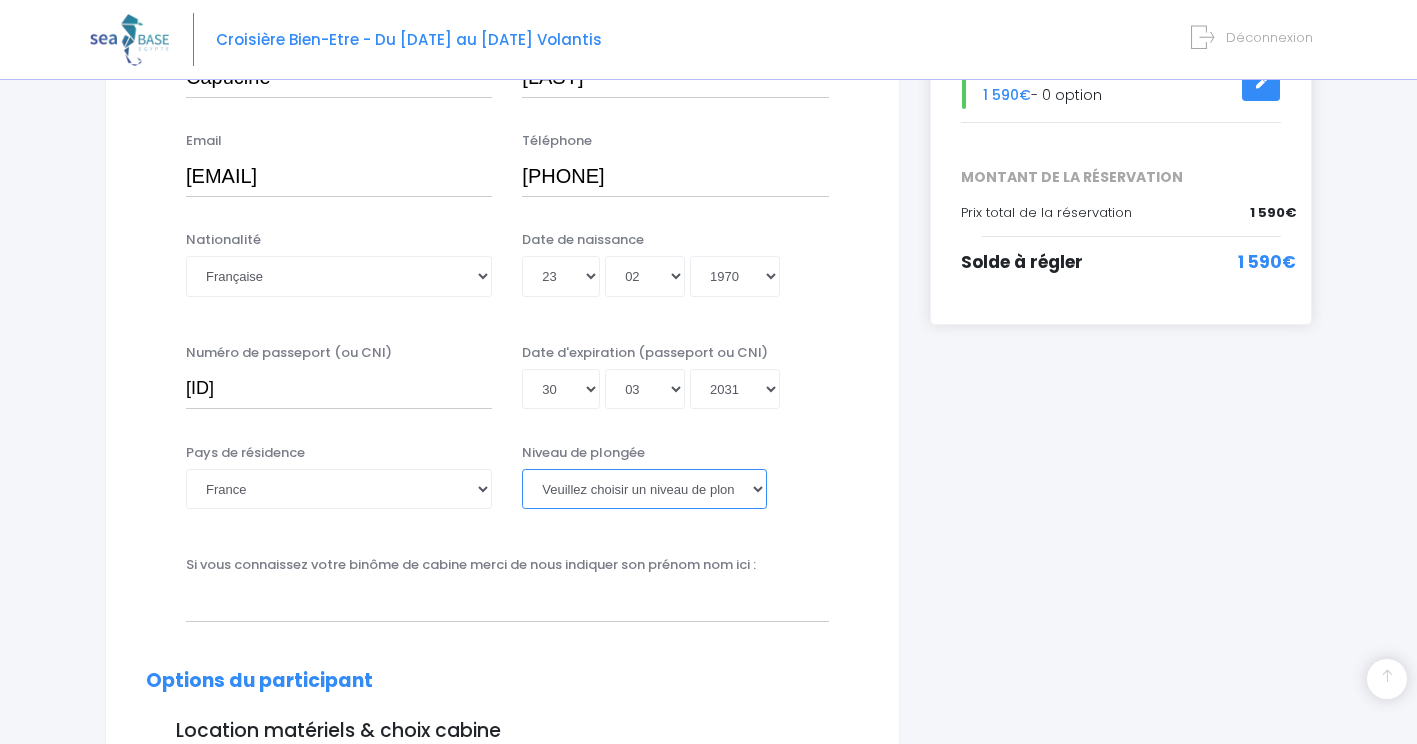 click on "Veuillez choisir un niveau de plongée
Non plongeur
Junior OW diver
Adventure OW diver
Open Water diver
Advanced OW diver
Deep diver
Rescue diver
Dive Master
Instructeur
MSDT
IDC Staff
Master instructeur
Course Director
N1
N2
N3
N4 PA40 MF1 MF2 PE40 Autre" at bounding box center (644, 489) 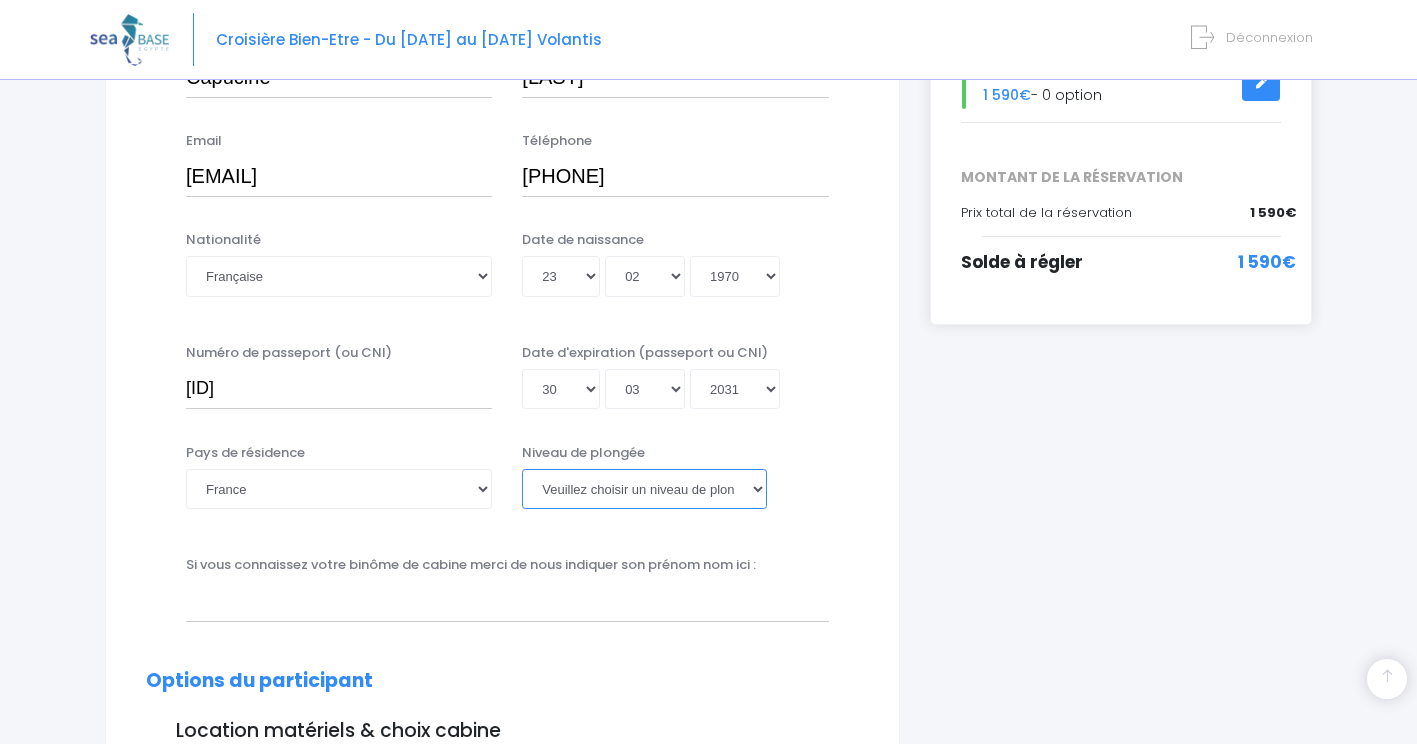 select on "N3" 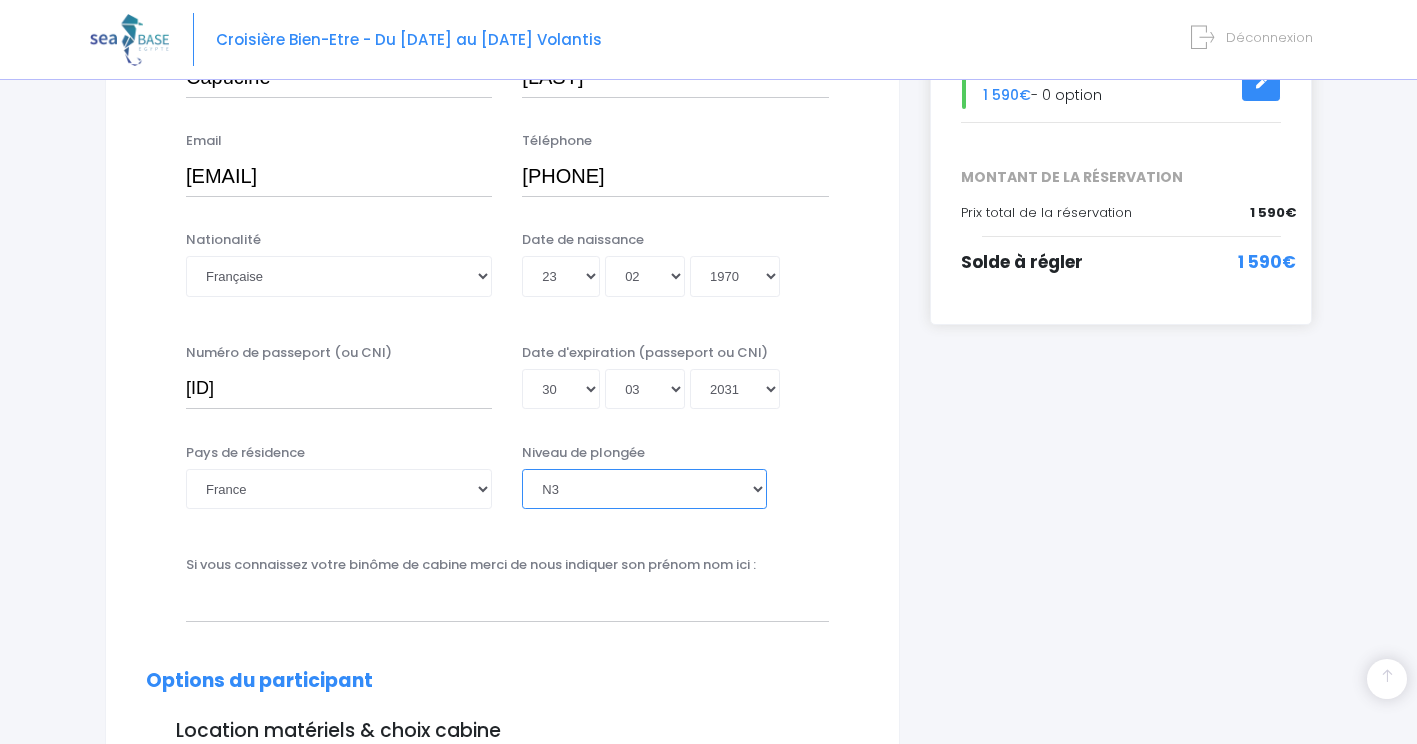 click on "Veuillez choisir un niveau de plongée
Non plongeur
Junior OW diver
Adventure OW diver
Open Water diver
Advanced OW diver
Deep diver
Rescue diver
Dive Master
Instructeur
MSDT
IDC Staff
Master instructeur
Course Director
N1
N2
N3
N4 PA40 MF1 MF2 PE40 Autre" at bounding box center [644, 489] 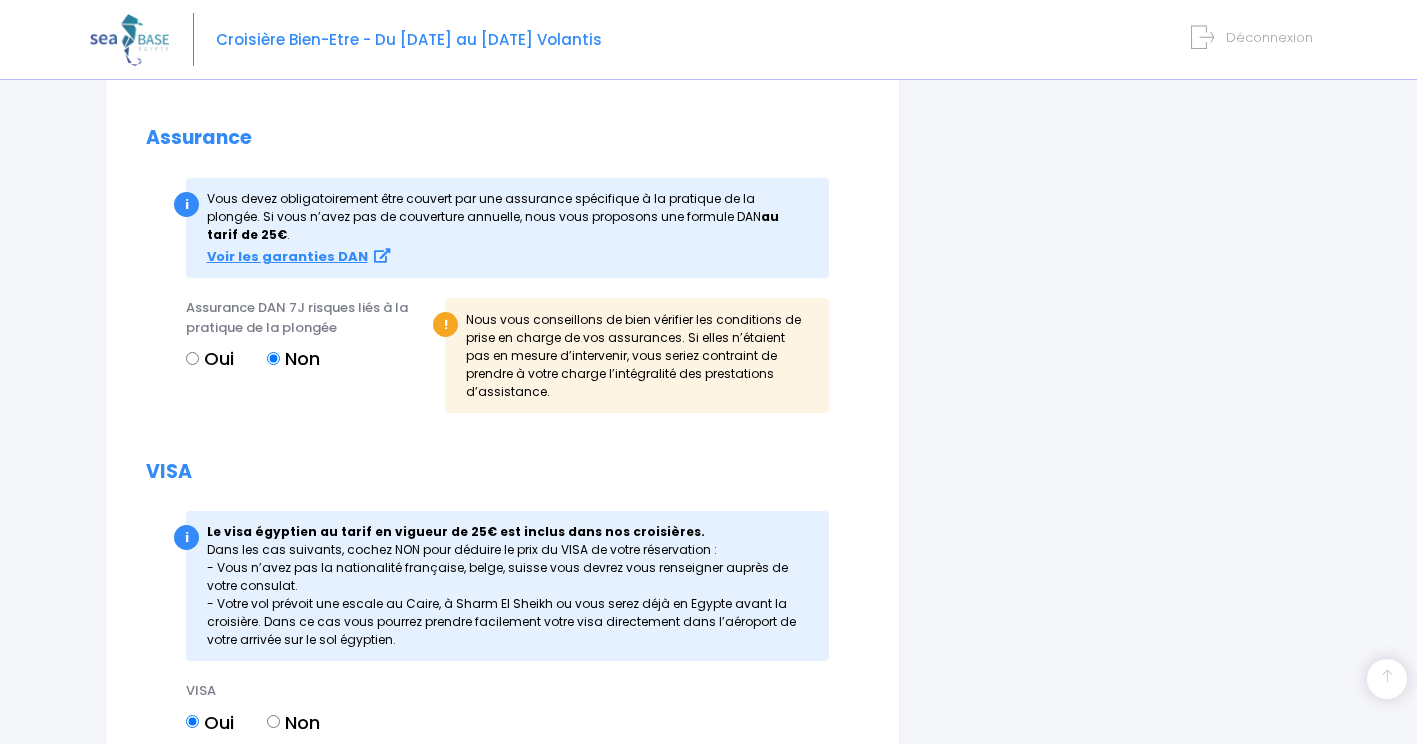 scroll, scrollTop: 2200, scrollLeft: 0, axis: vertical 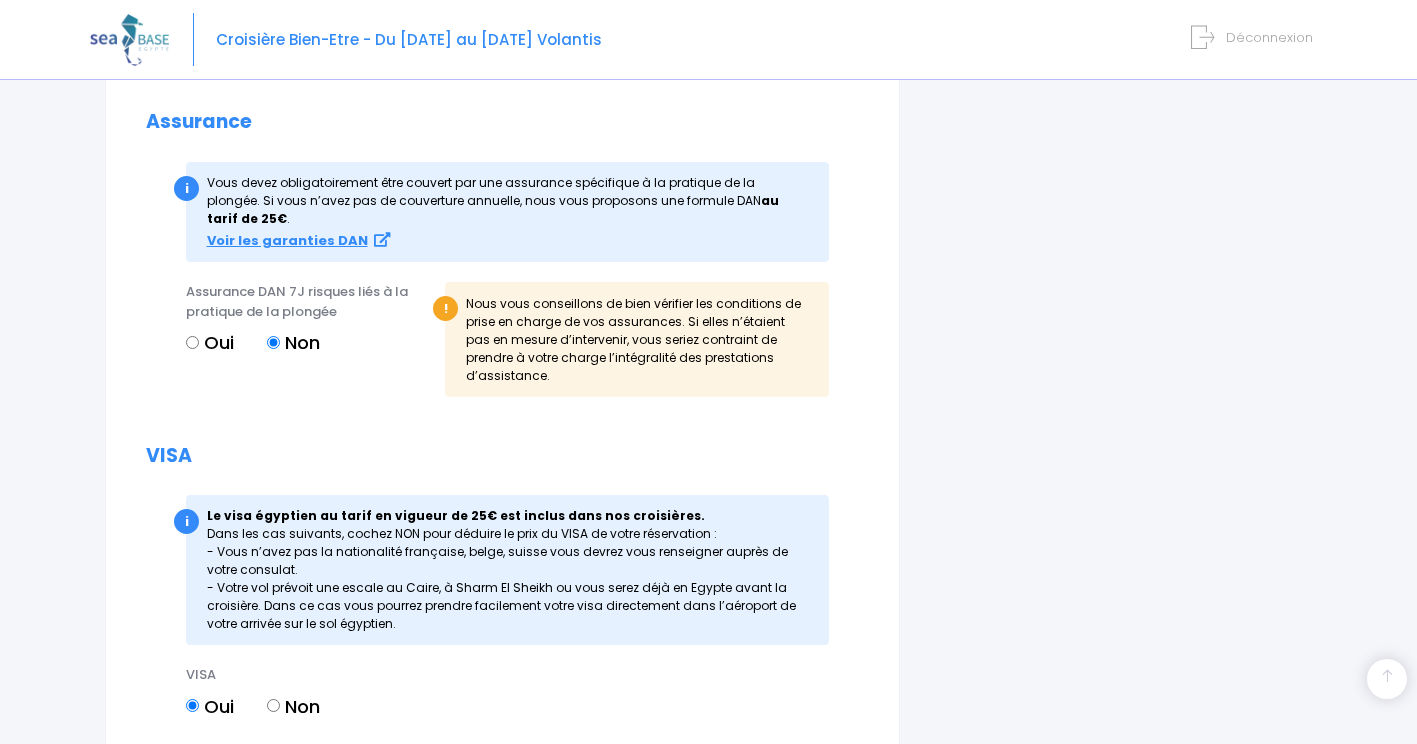 click on "Non" at bounding box center [273, 705] 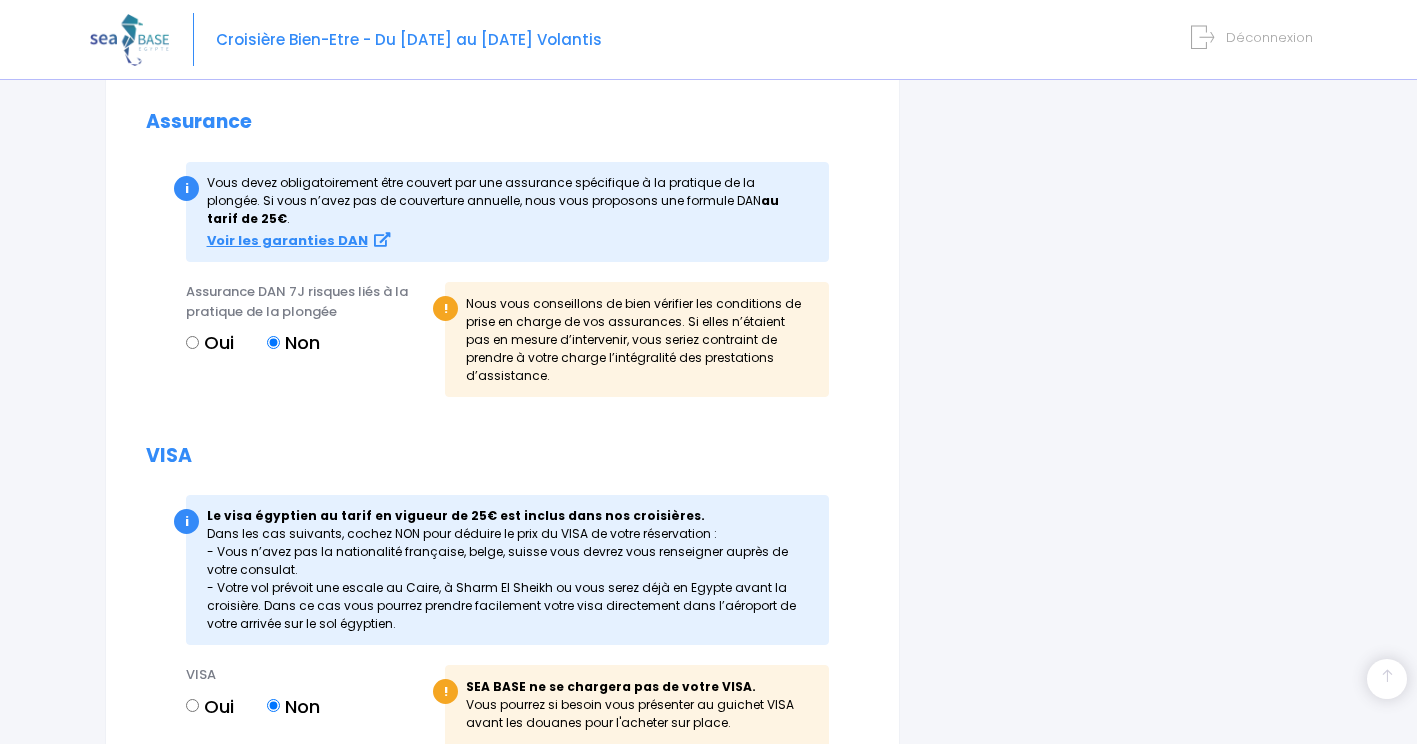 click on "Oui" at bounding box center [192, 705] 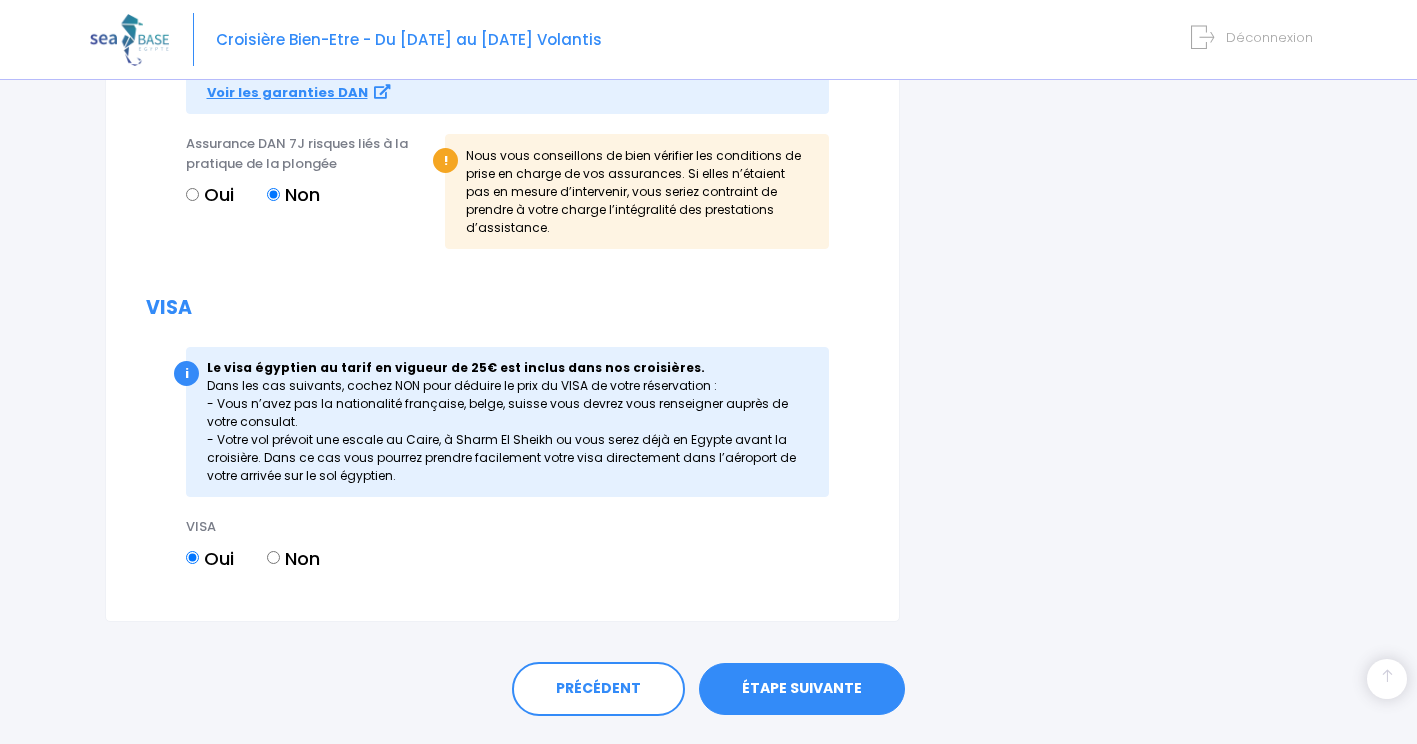 scroll, scrollTop: 2364, scrollLeft: 0, axis: vertical 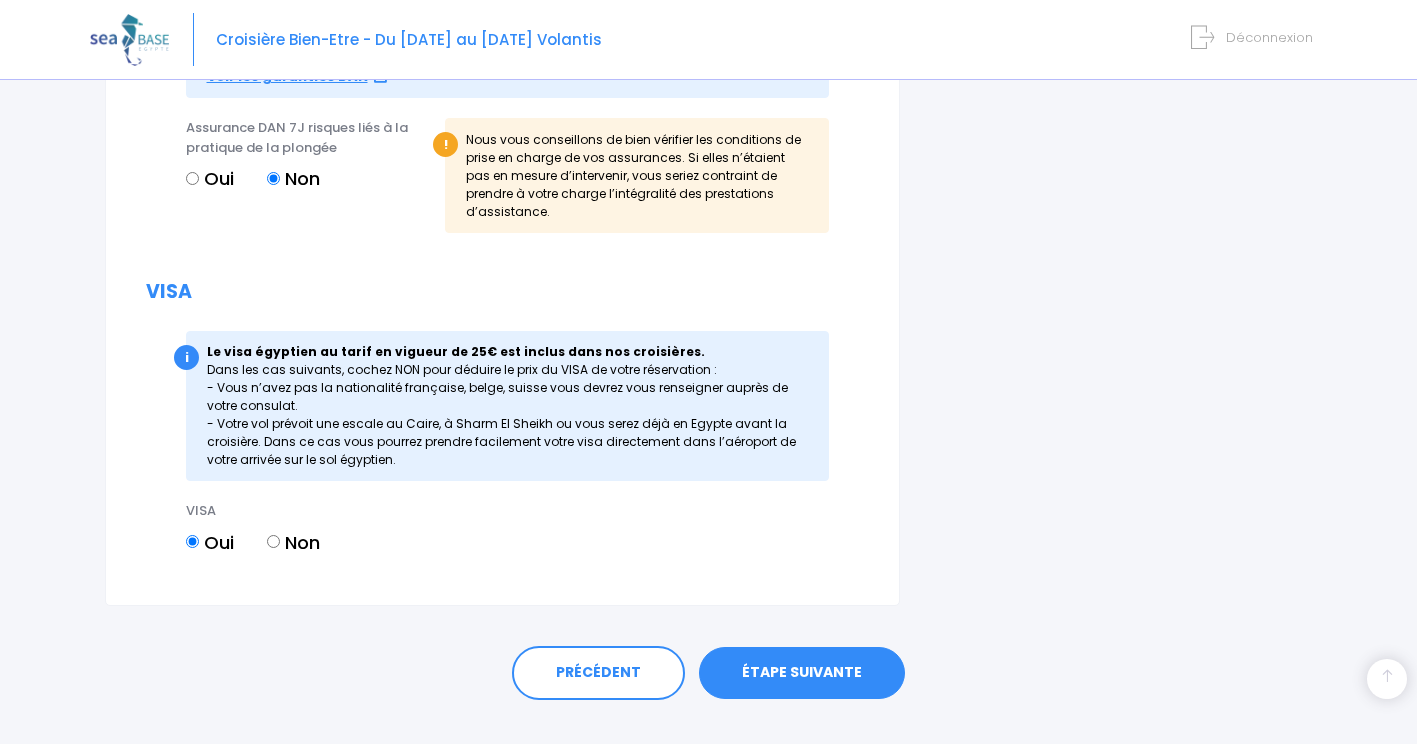click on "ÉTAPE SUIVANTE" at bounding box center (802, 673) 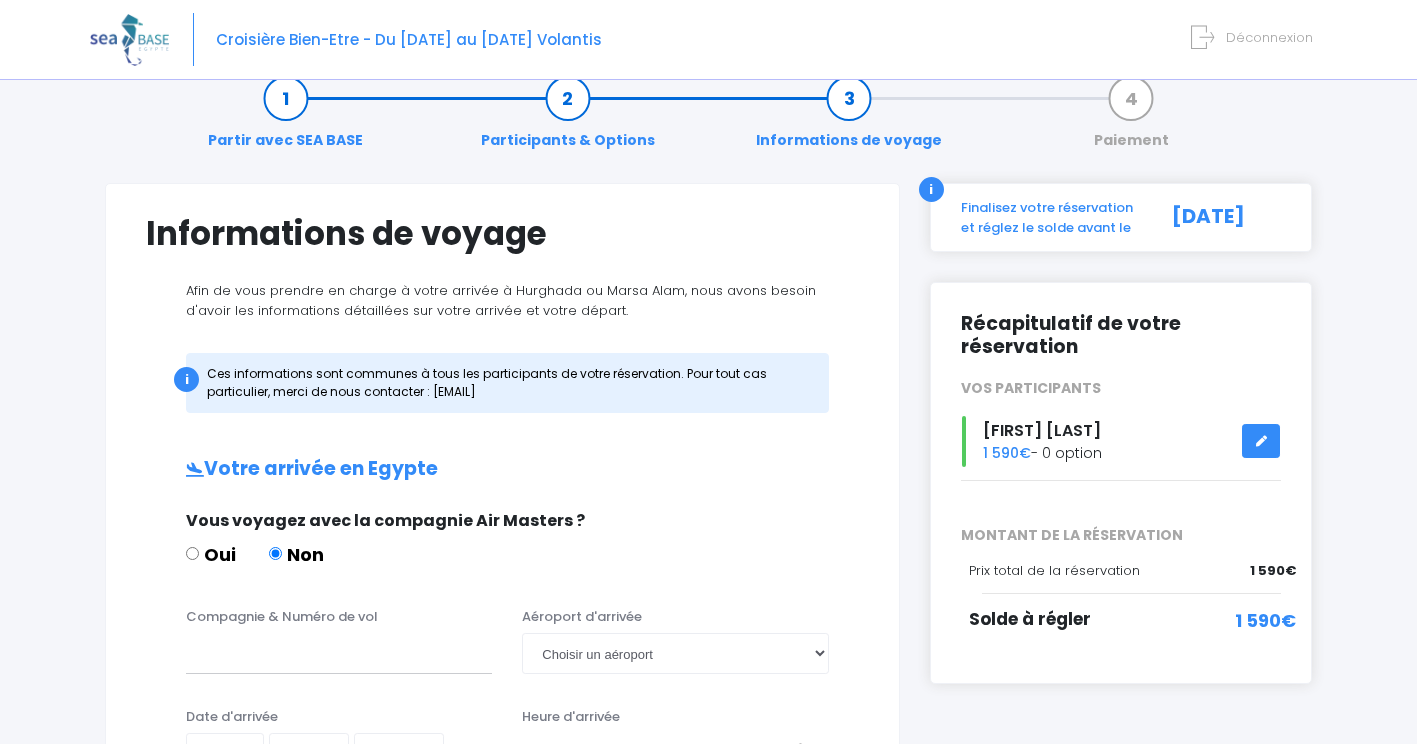 scroll, scrollTop: 12, scrollLeft: 0, axis: vertical 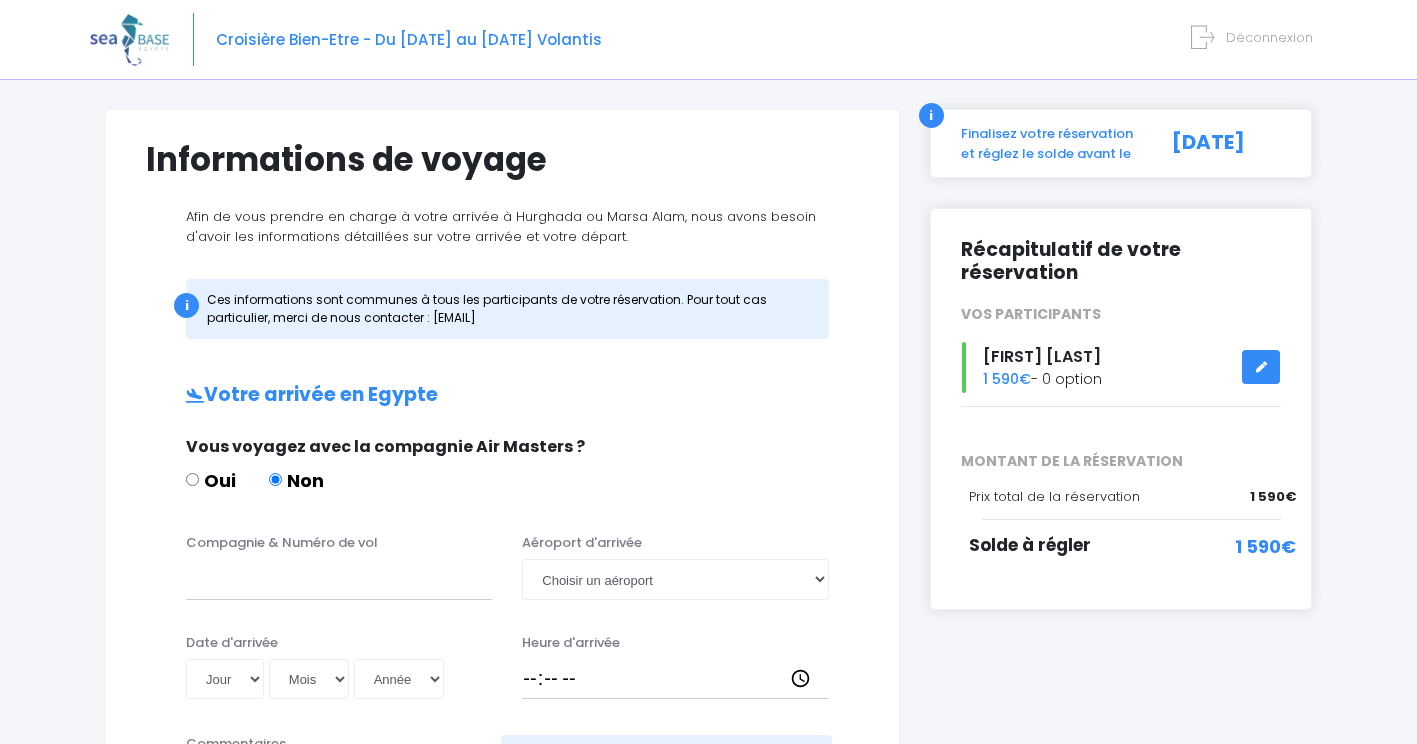 click at bounding box center [1261, 367] 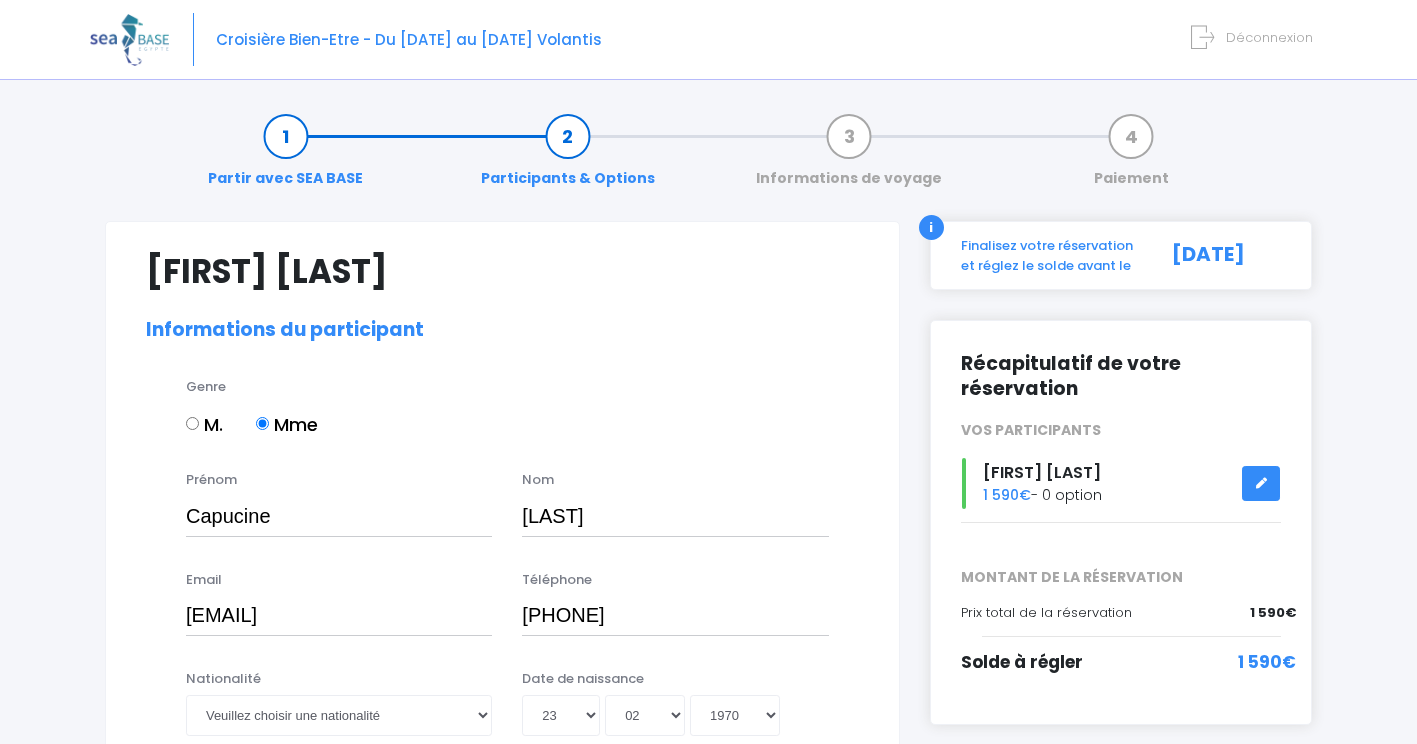 select on "N3" 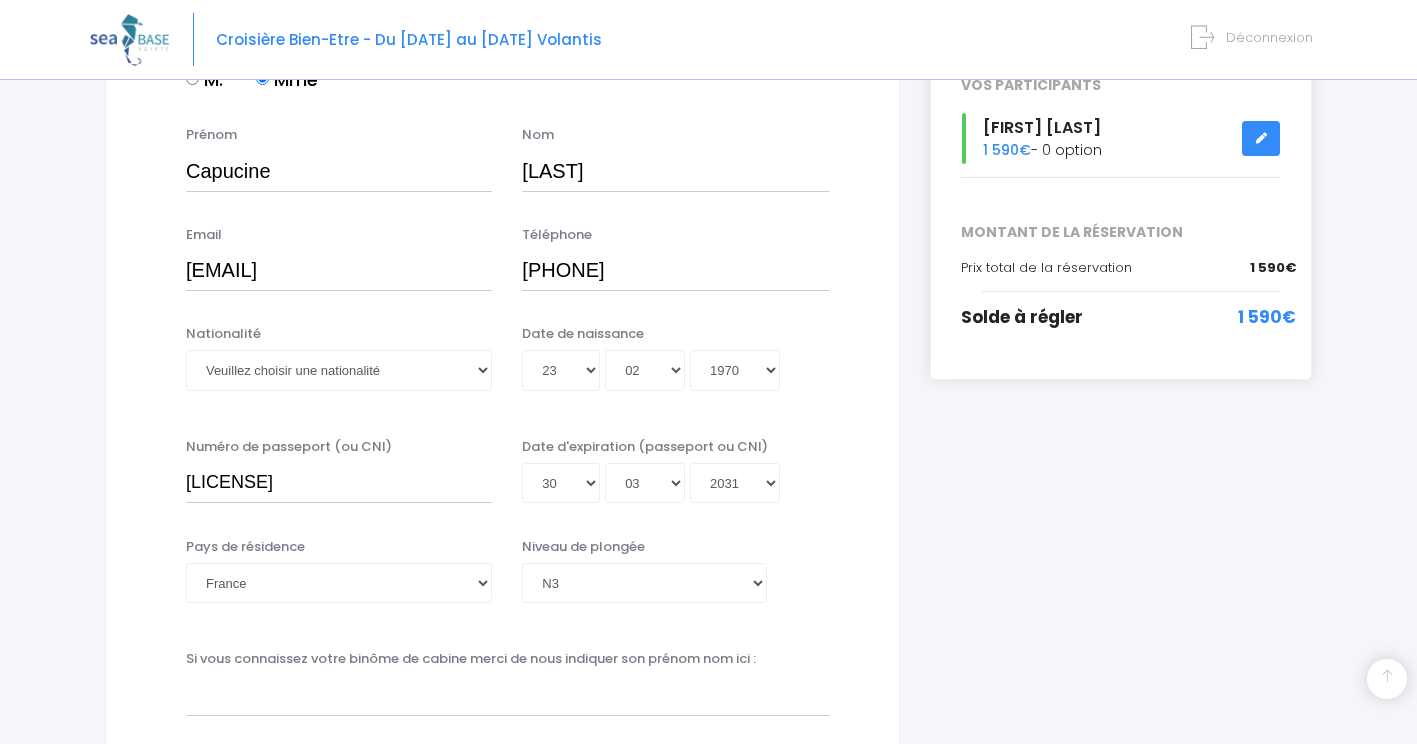 scroll, scrollTop: 0, scrollLeft: 0, axis: both 